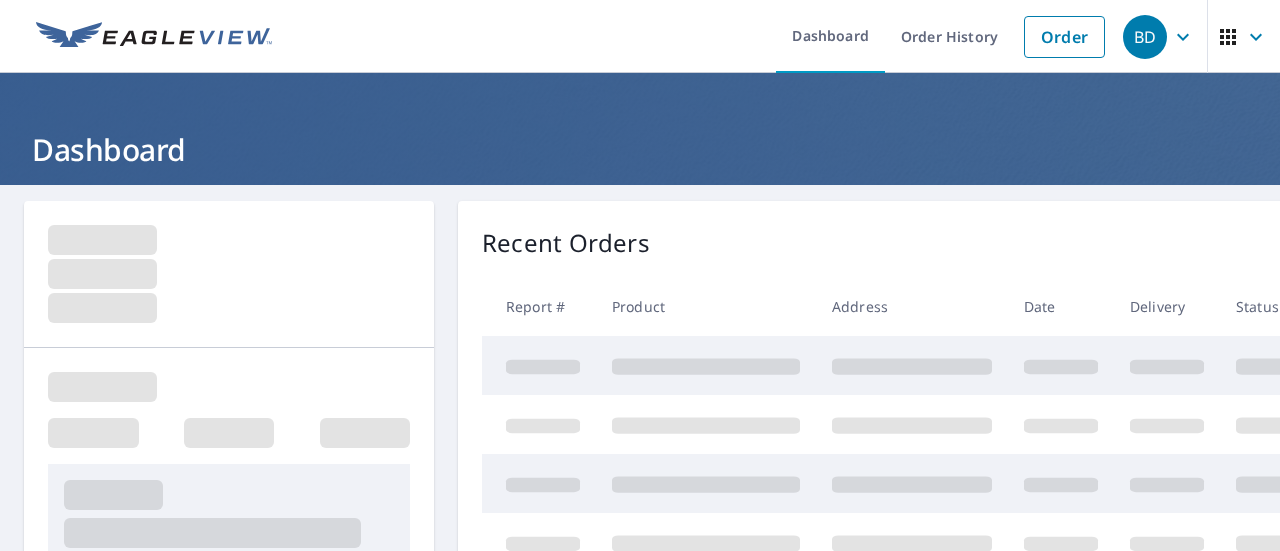 scroll, scrollTop: 0, scrollLeft: 0, axis: both 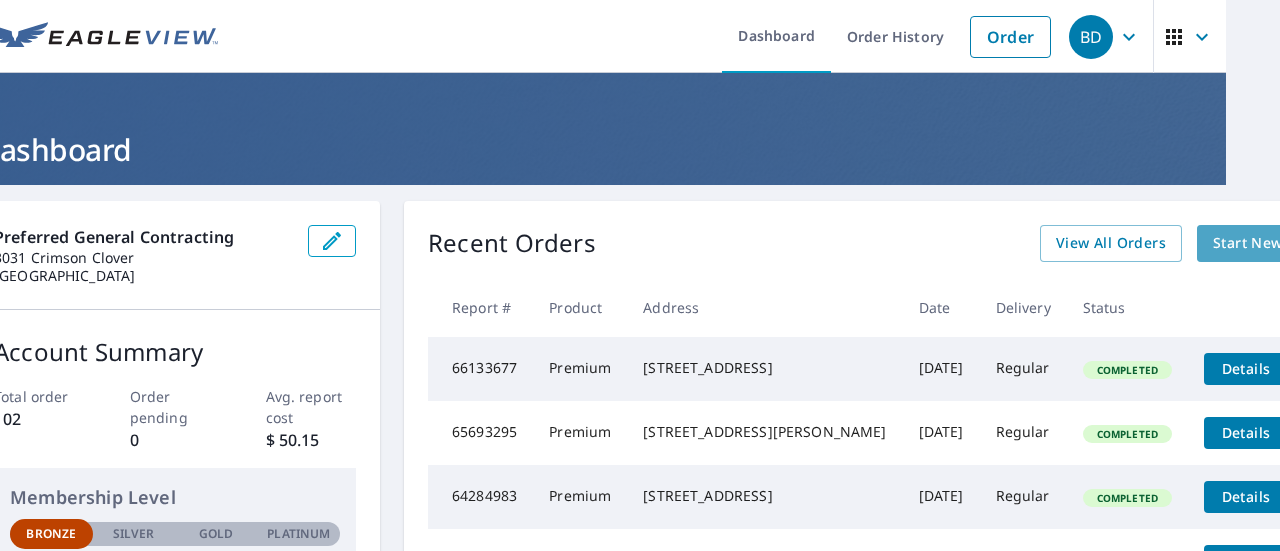 click on "Start New Order" at bounding box center [1271, 243] 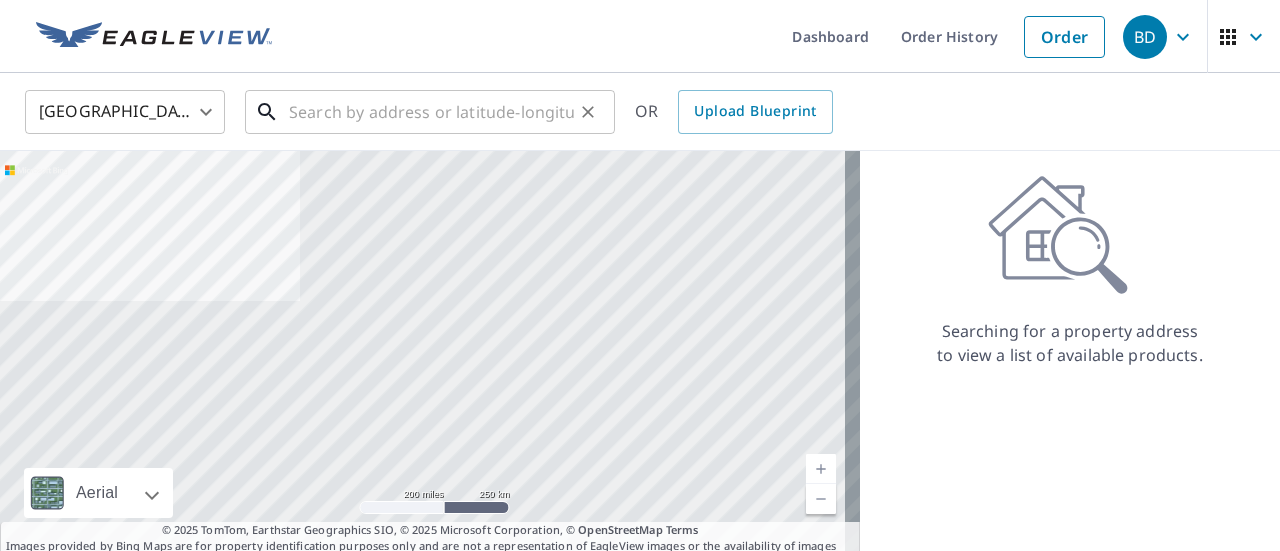 click at bounding box center (431, 112) 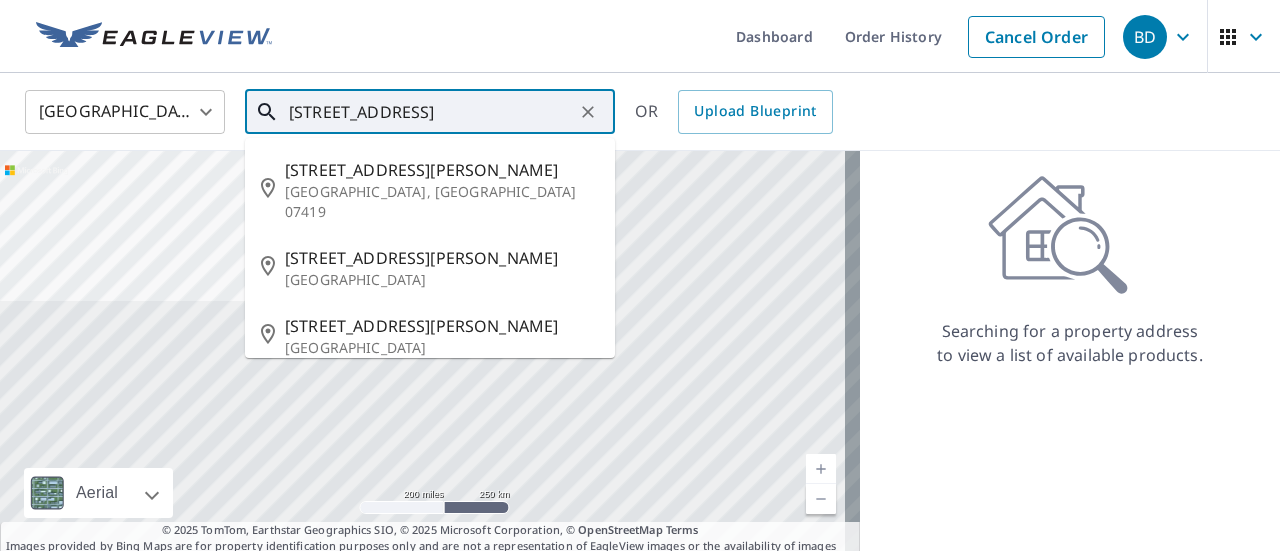 click on "[STREET_ADDRESS]" at bounding box center (431, 112) 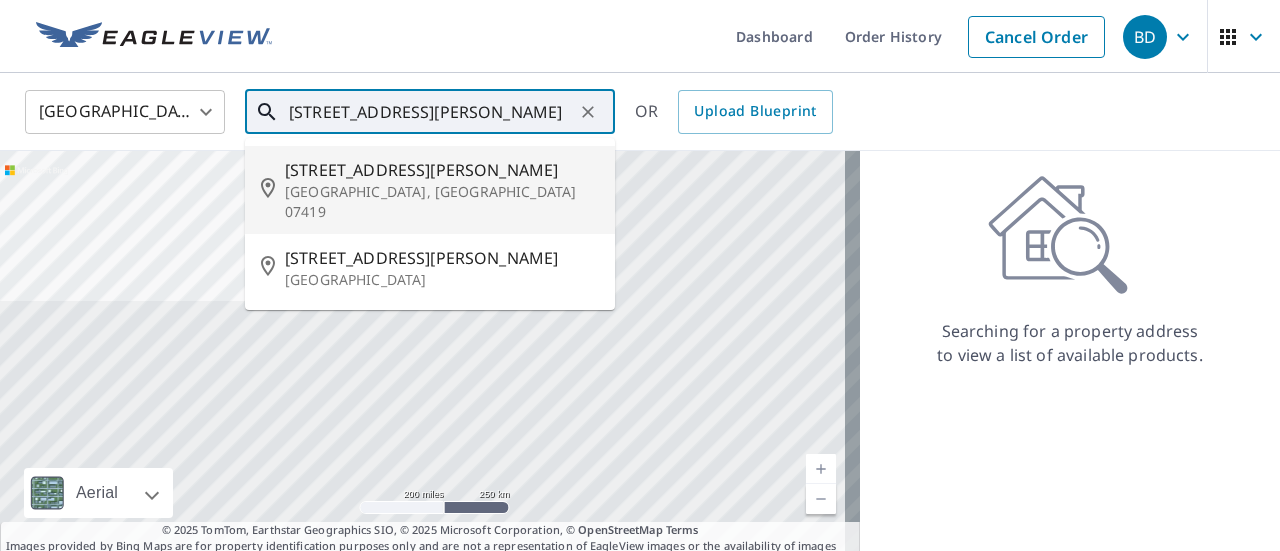 click on "[STREET_ADDRESS][PERSON_NAME]" at bounding box center (431, 112) 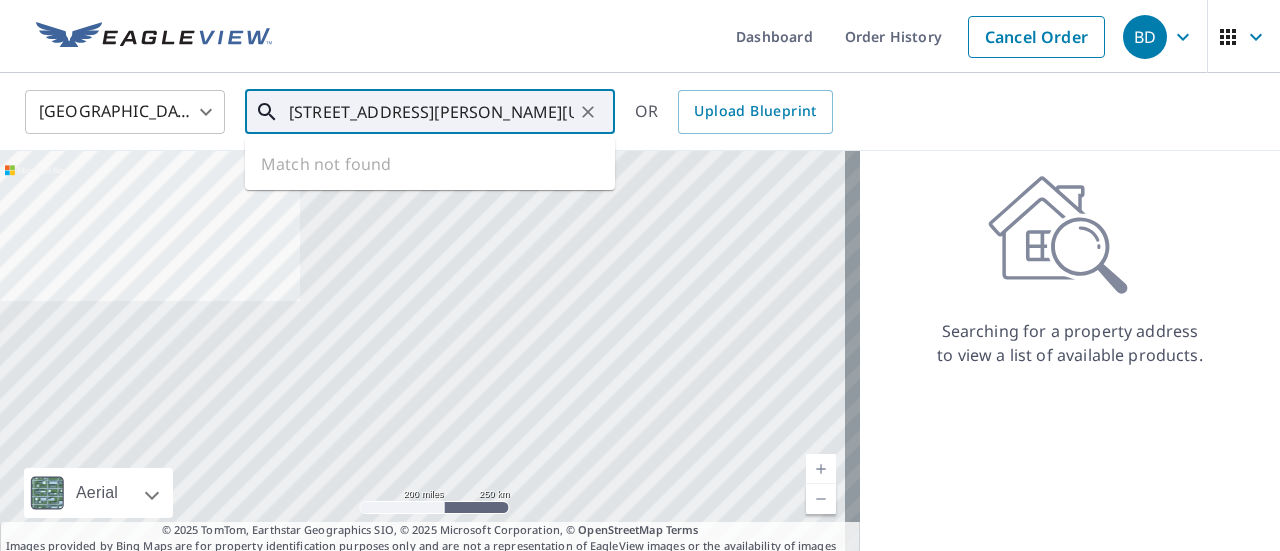 click on "[STREET_ADDRESS][PERSON_NAME][US_STATE]" at bounding box center [431, 112] 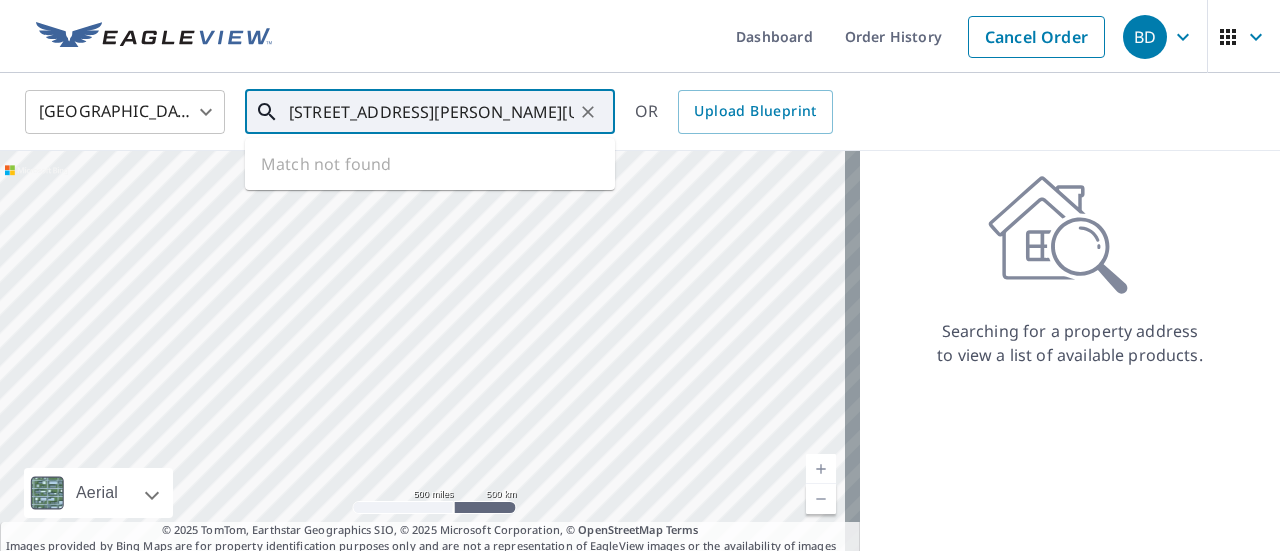 click on "[STREET_ADDRESS][PERSON_NAME][US_STATE]" at bounding box center [431, 112] 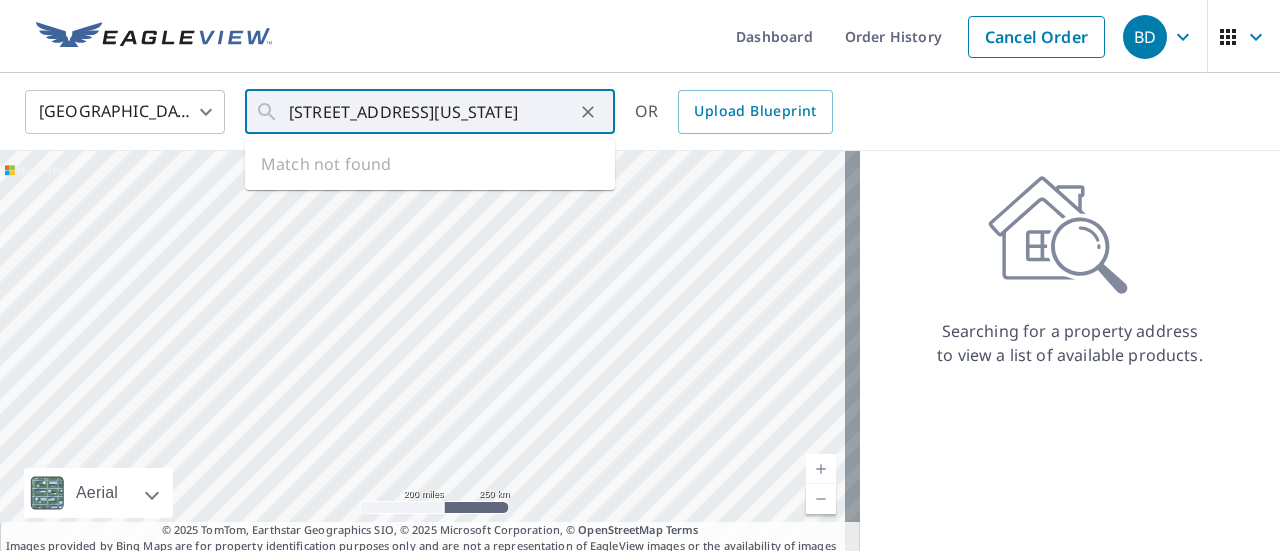 click on "Searching for a property address to view a list of available products." at bounding box center [1070, 361] 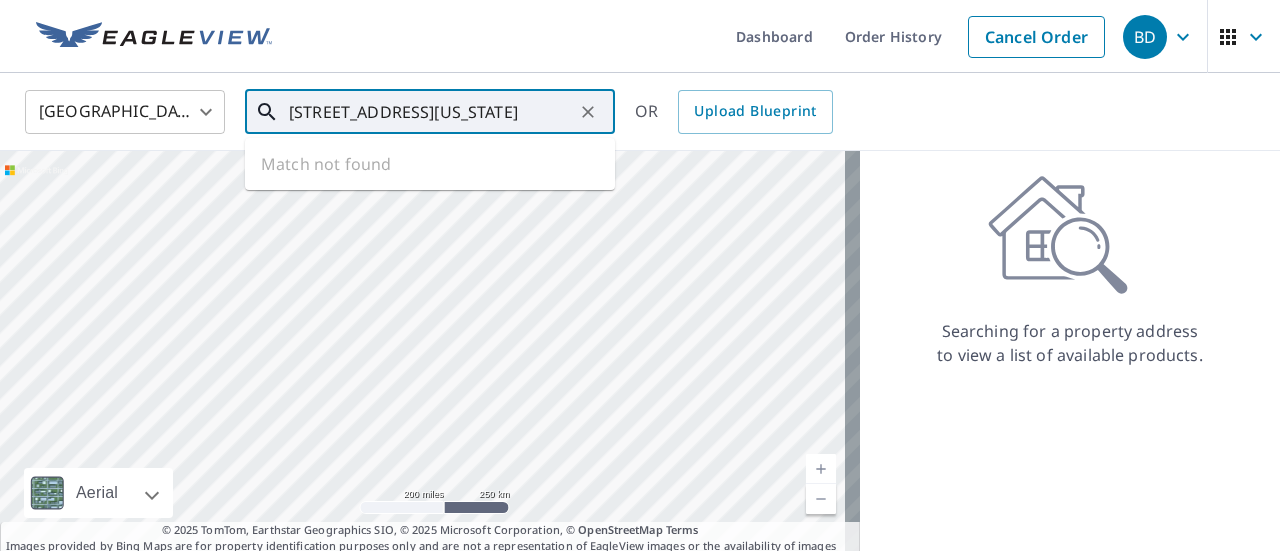 click on "[STREET_ADDRESS][US_STATE]" at bounding box center [431, 112] 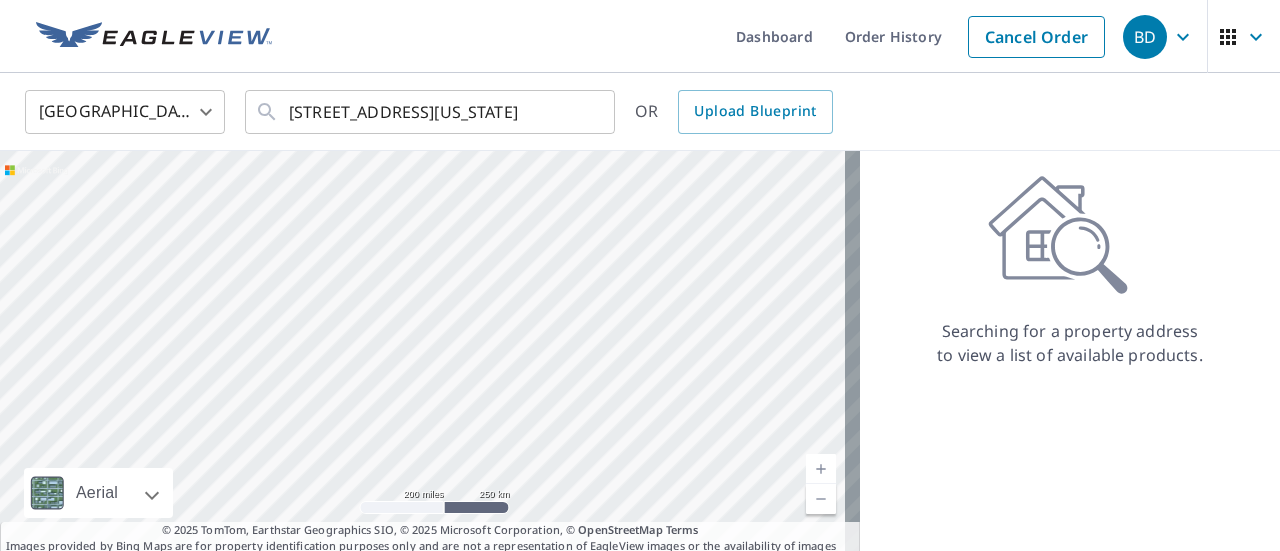 click on "[GEOGRAPHIC_DATA] [GEOGRAPHIC_DATA] ​ [STREET_ADDRESS][US_STATE] ​ OR Upload Blueprint" at bounding box center (640, 112) 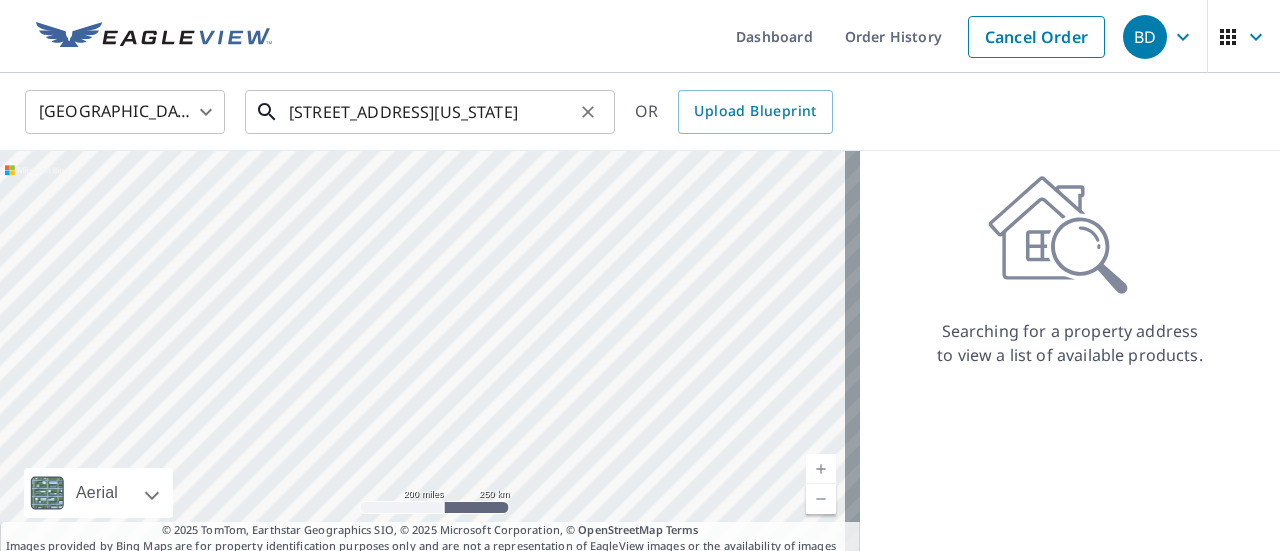 click on "[STREET_ADDRESS][US_STATE]" at bounding box center [431, 112] 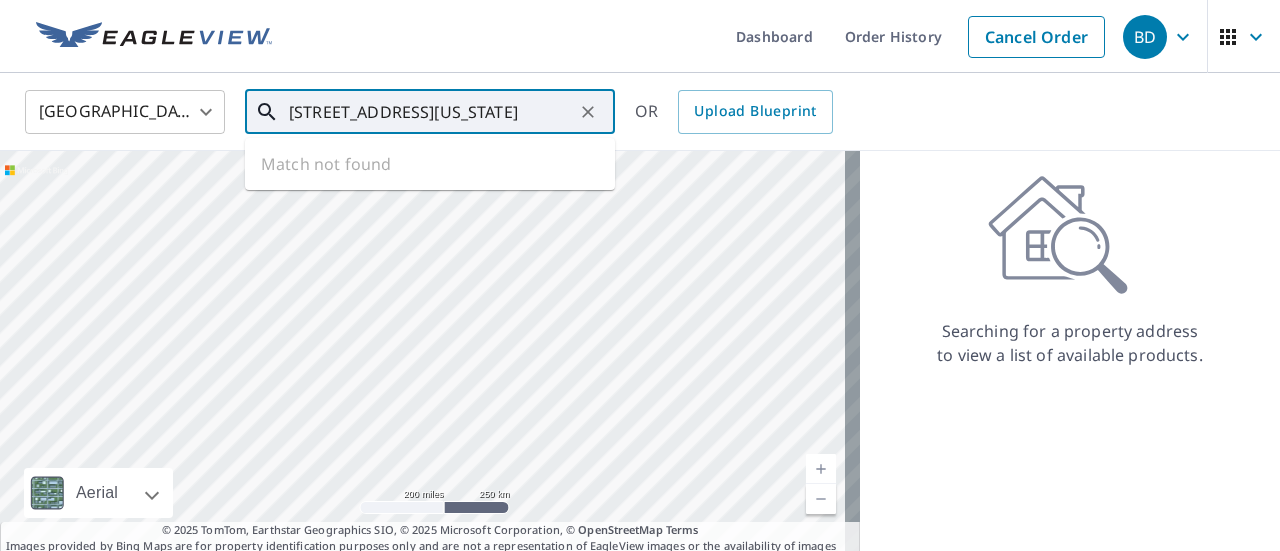 click on "[STREET_ADDRESS][US_STATE]" at bounding box center (431, 112) 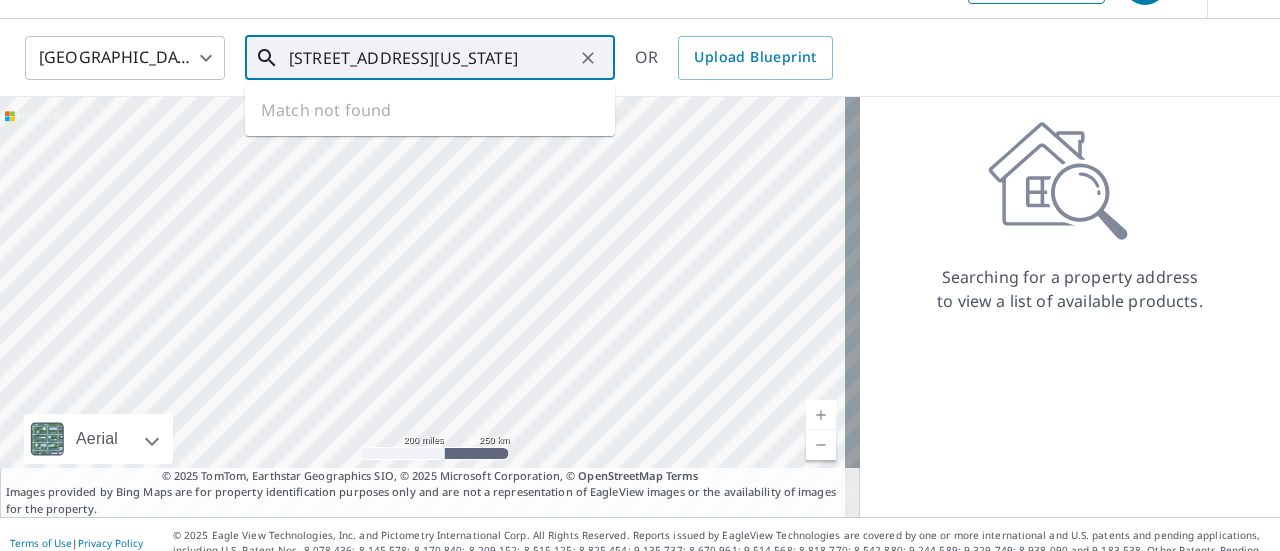 scroll, scrollTop: 68, scrollLeft: 0, axis: vertical 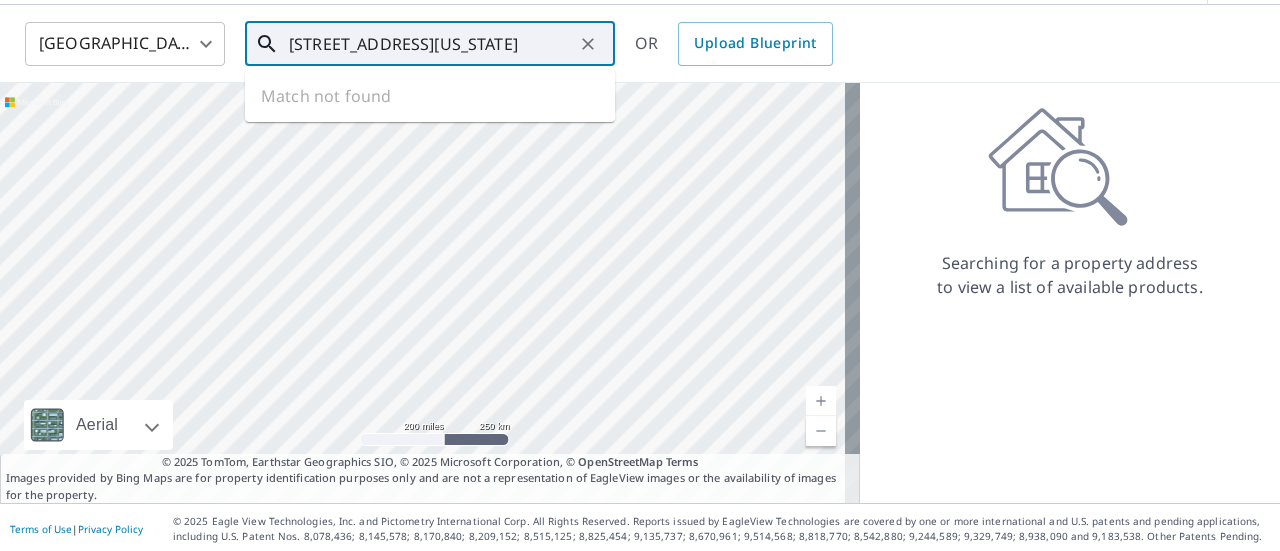drag, startPoint x: 455, startPoint y: 39, endPoint x: 1197, endPoint y: 21, distance: 742.2183 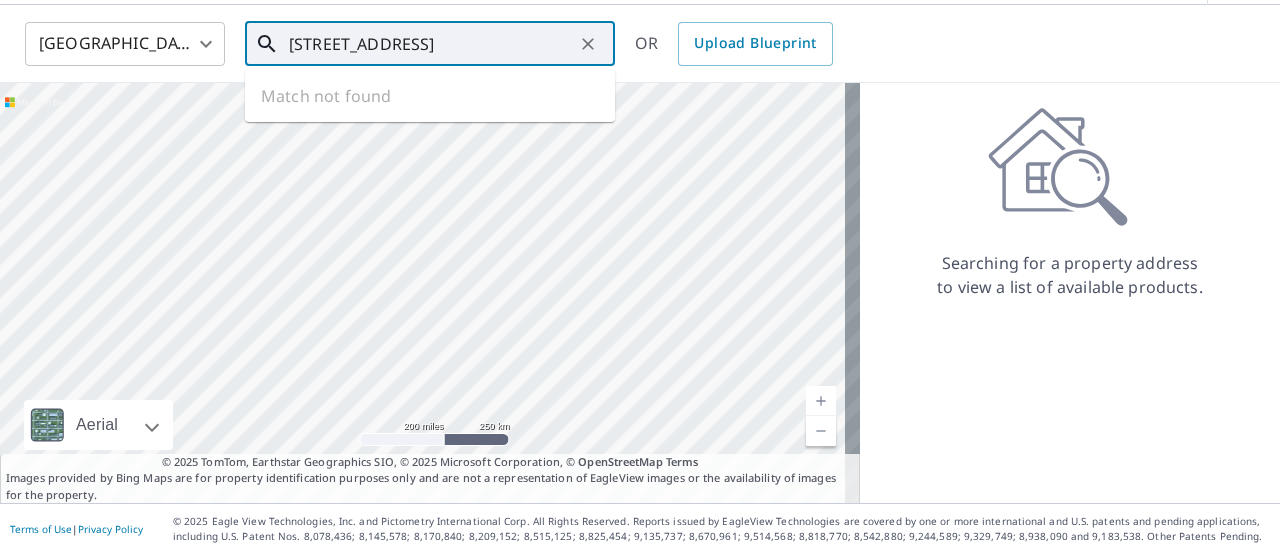 scroll, scrollTop: 0, scrollLeft: 0, axis: both 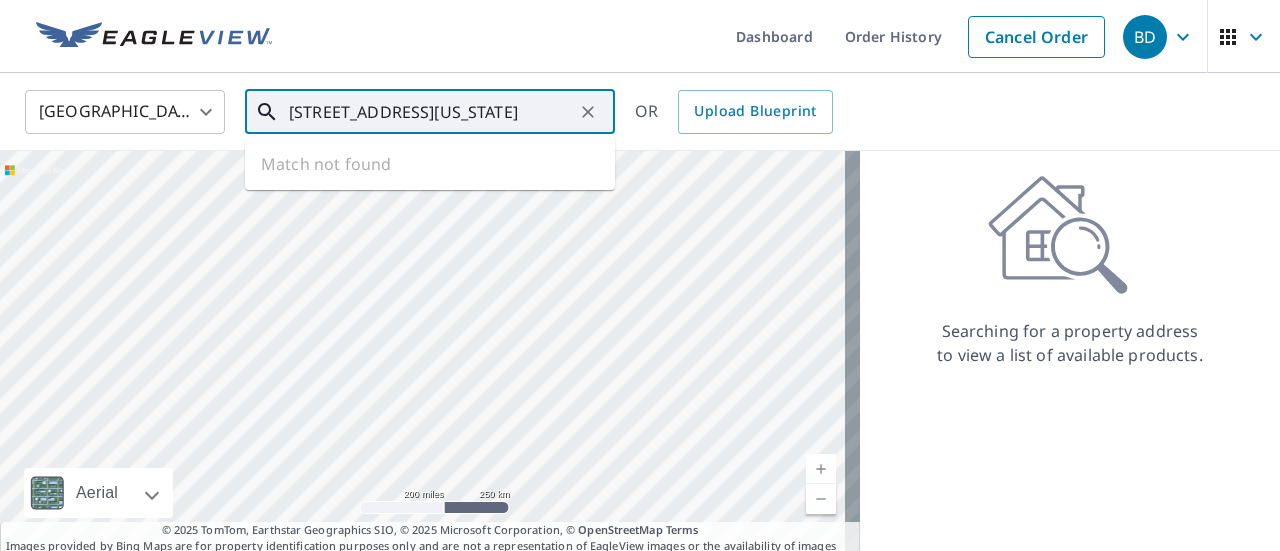 click 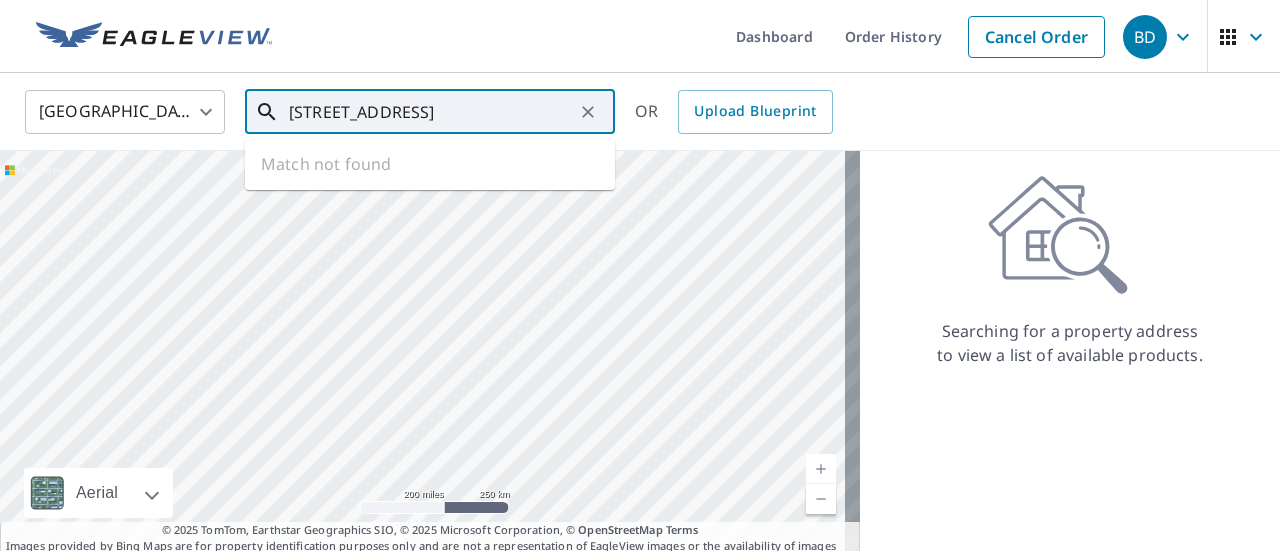 drag, startPoint x: 452, startPoint y: 113, endPoint x: 483, endPoint y: 112, distance: 31.016125 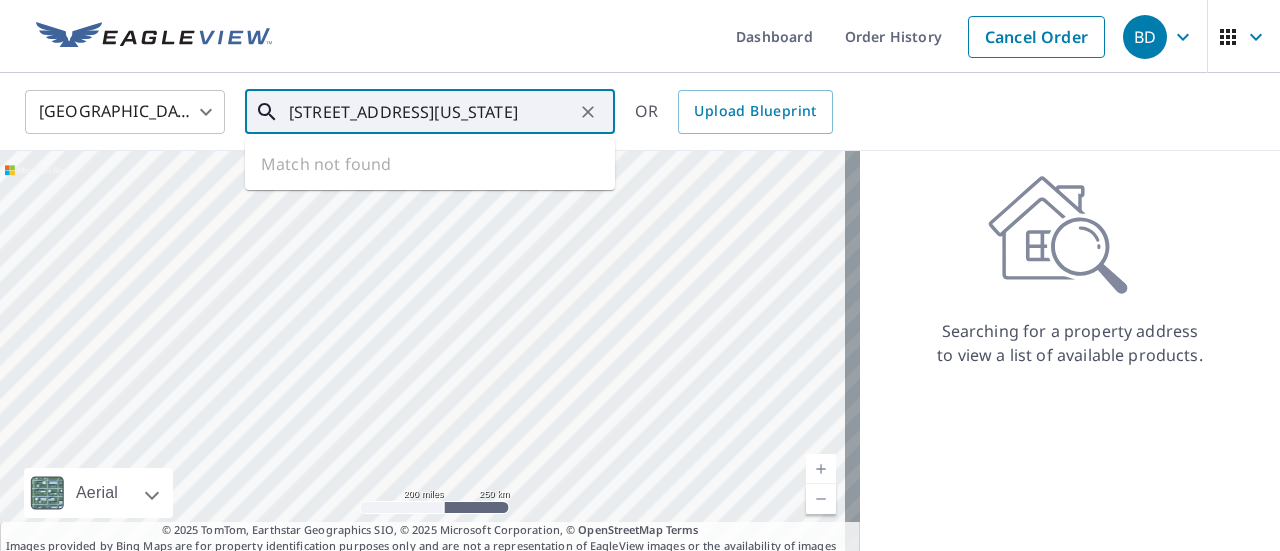 click 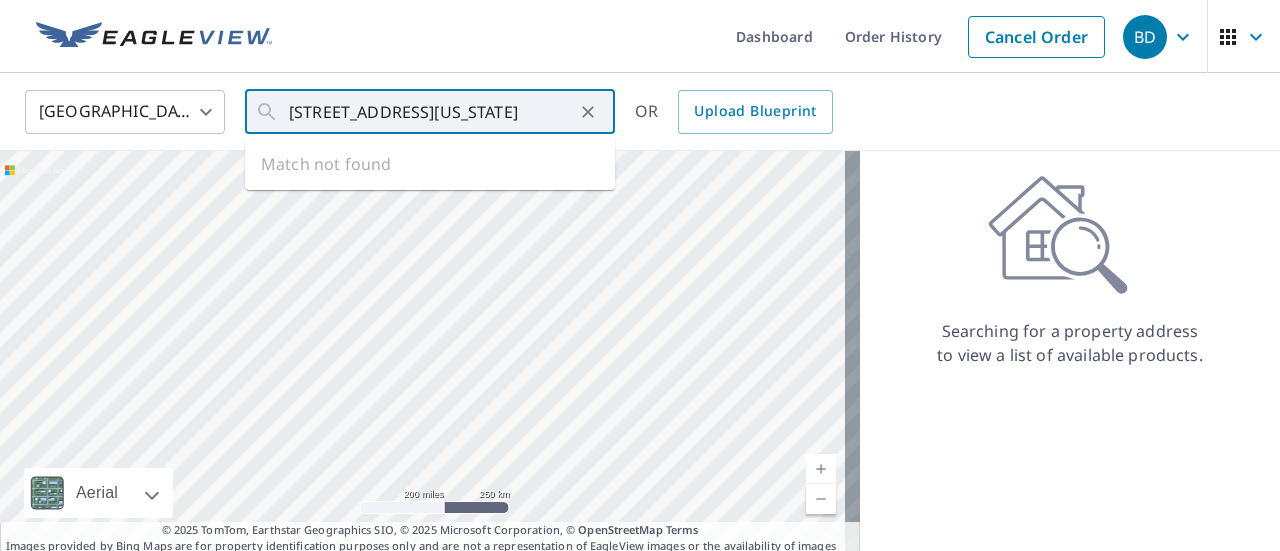 click on "[GEOGRAPHIC_DATA] [GEOGRAPHIC_DATA] ​ [STREET_ADDRESS][US_STATE] ​ Match not found OR Upload Blueprint" at bounding box center (633, 111) 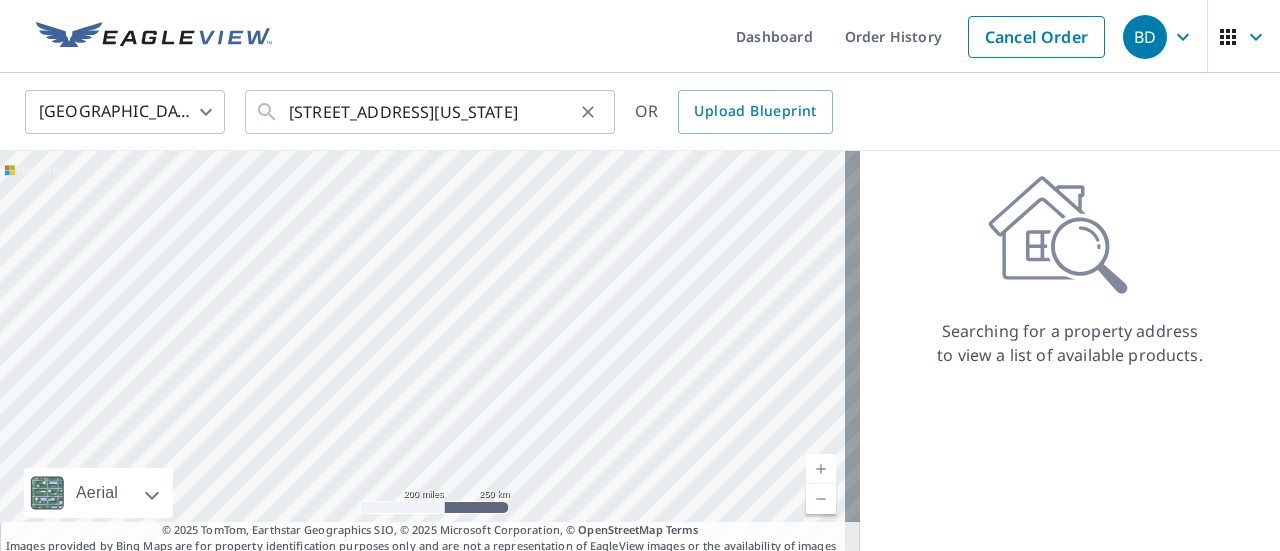 click 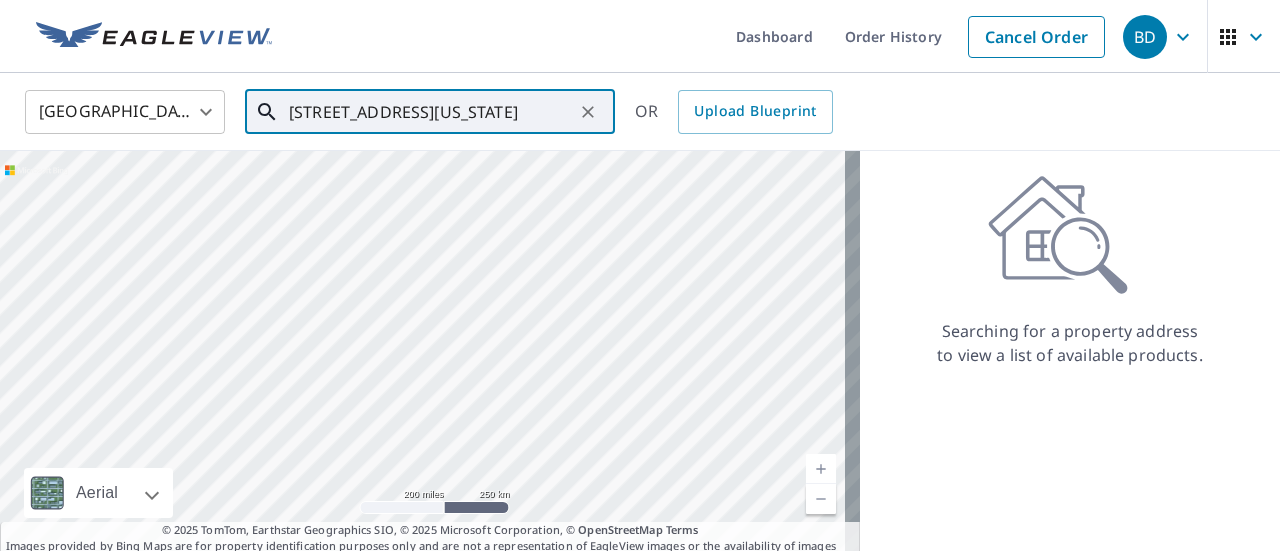 click 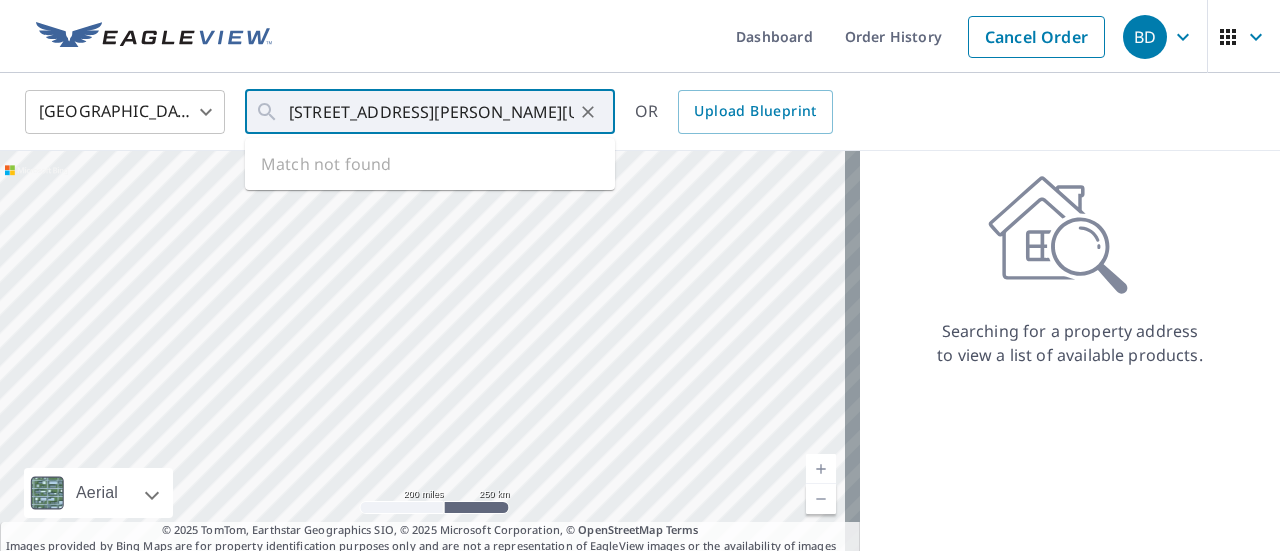 click on "Dashboard Order History Cancel Order" at bounding box center [699, 36] 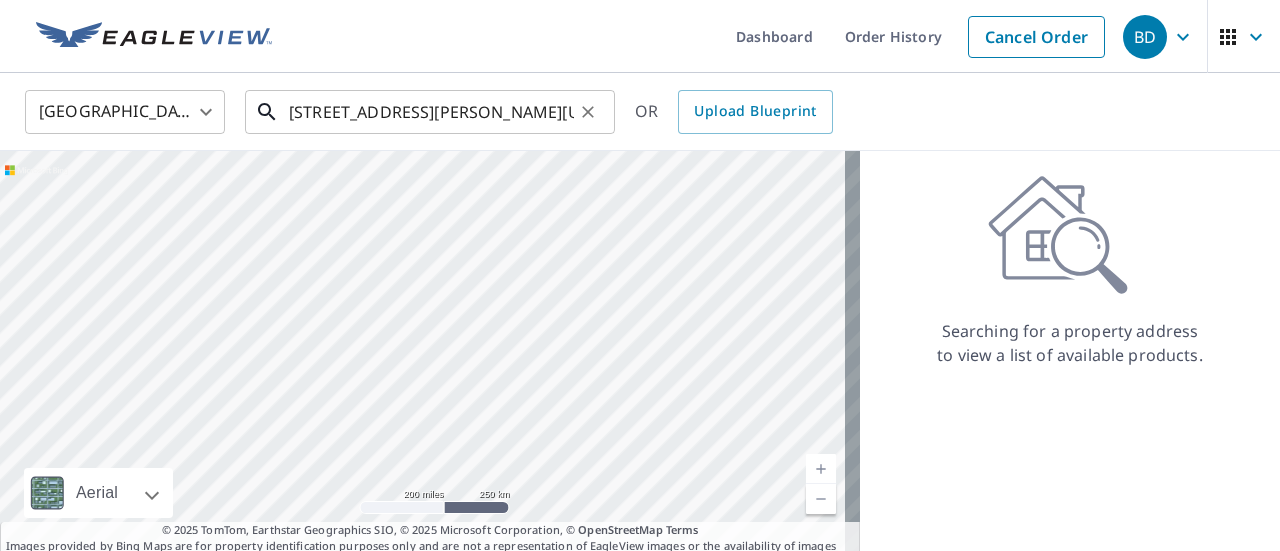 click on "[STREET_ADDRESS][PERSON_NAME][US_STATE]" at bounding box center [431, 112] 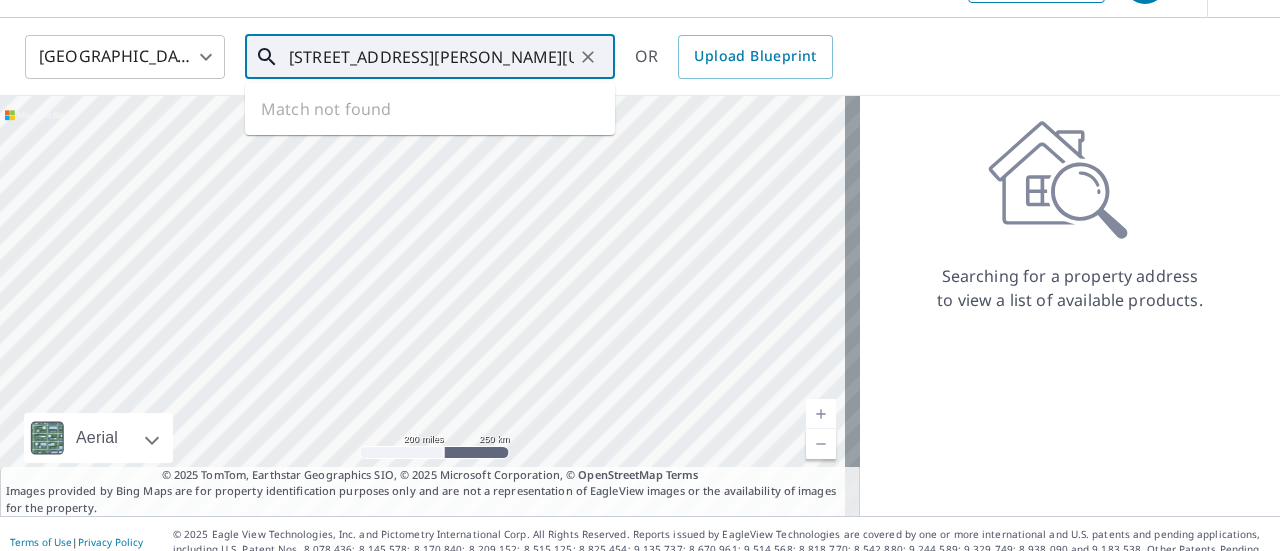 scroll, scrollTop: 56, scrollLeft: 0, axis: vertical 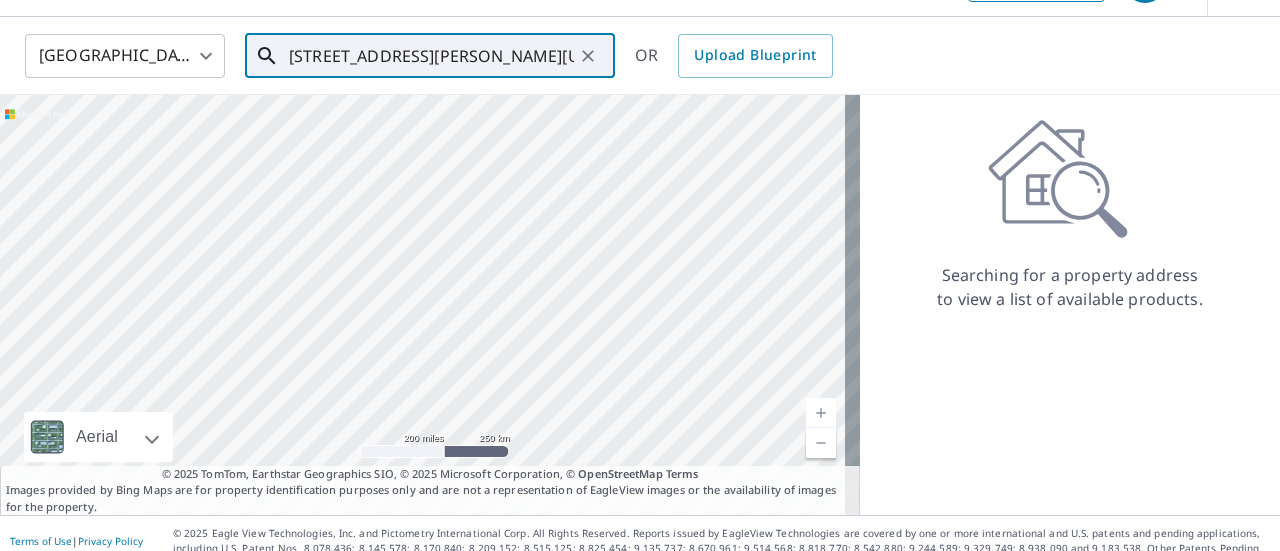click on "[STREET_ADDRESS][PERSON_NAME][US_STATE]" at bounding box center [431, 56] 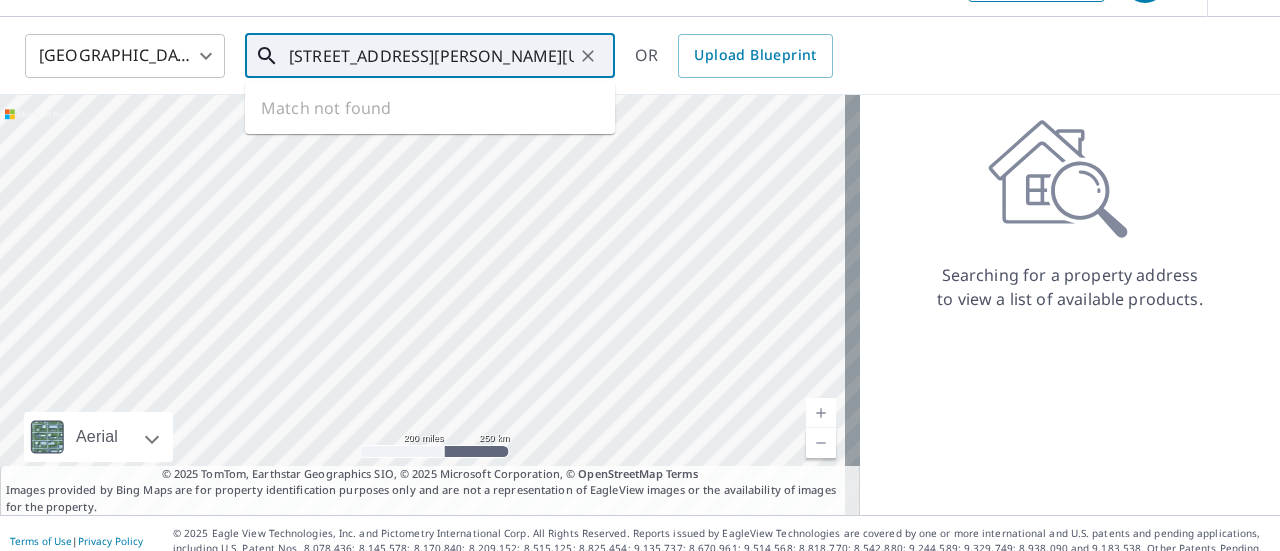 click on "[STREET_ADDRESS][PERSON_NAME][US_STATE]" at bounding box center (431, 56) 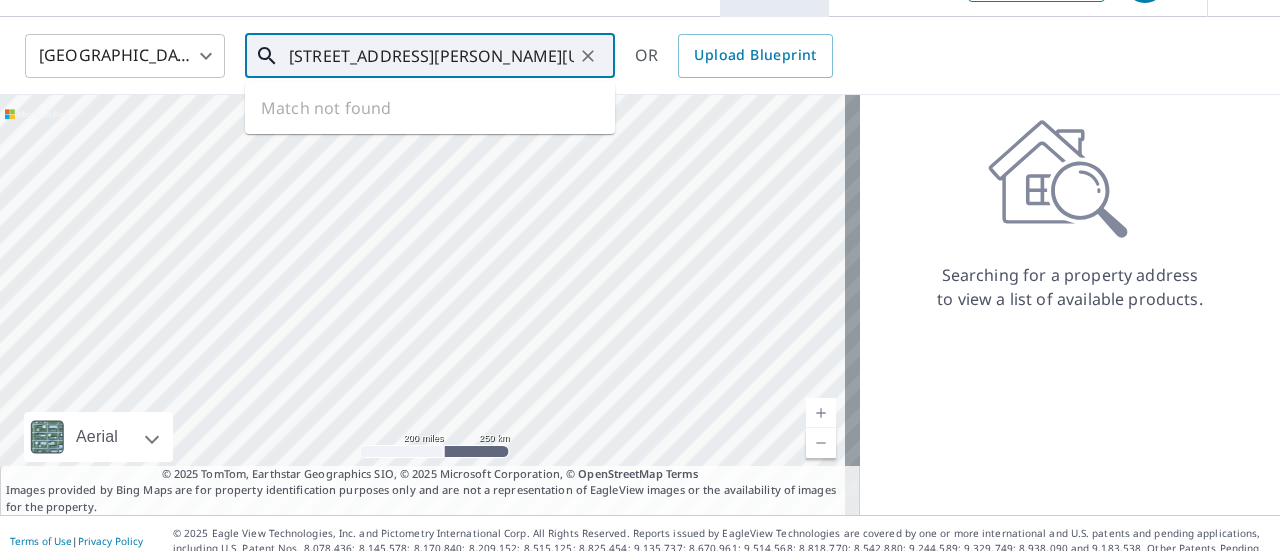 scroll, scrollTop: 64, scrollLeft: 0, axis: vertical 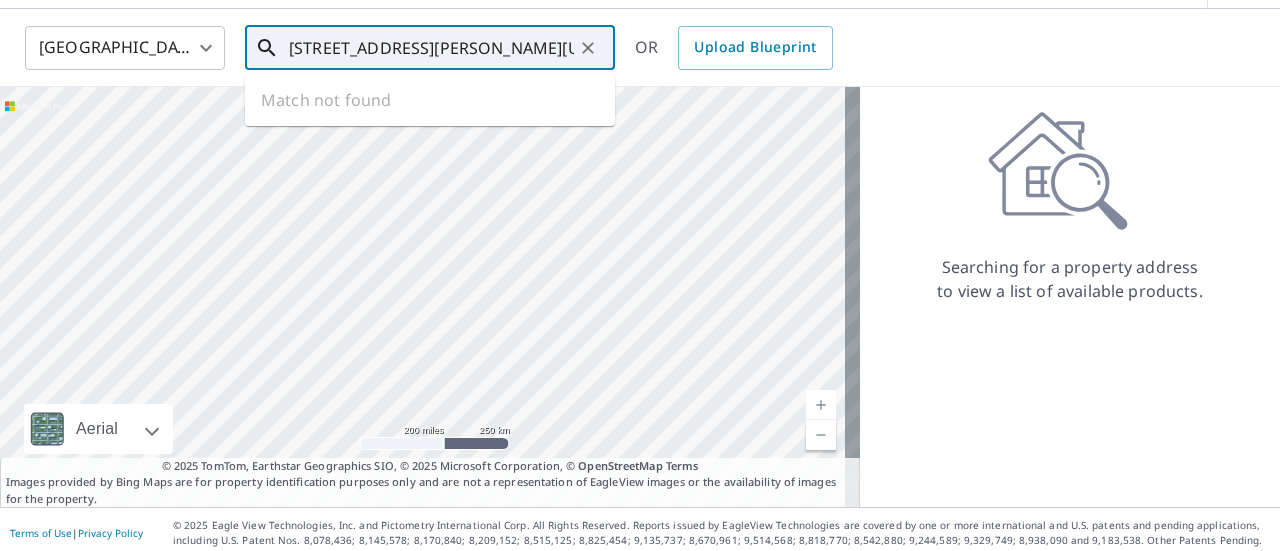 click on "[STREET_ADDRESS][PERSON_NAME][US_STATE] ​" at bounding box center (430, 48) 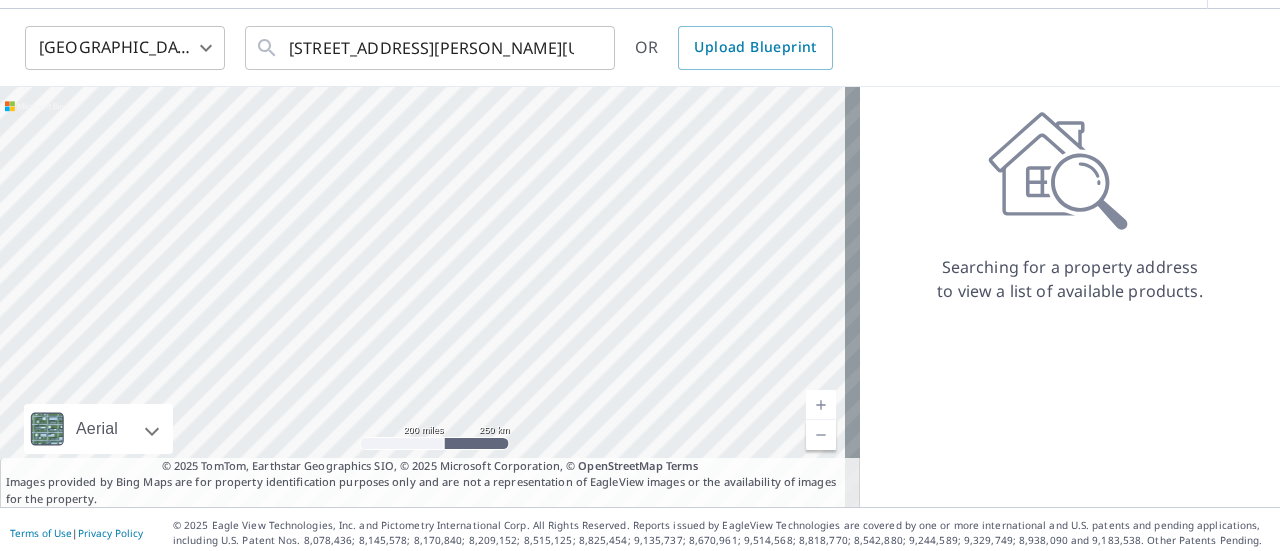 click on "OR Upload Blueprint" 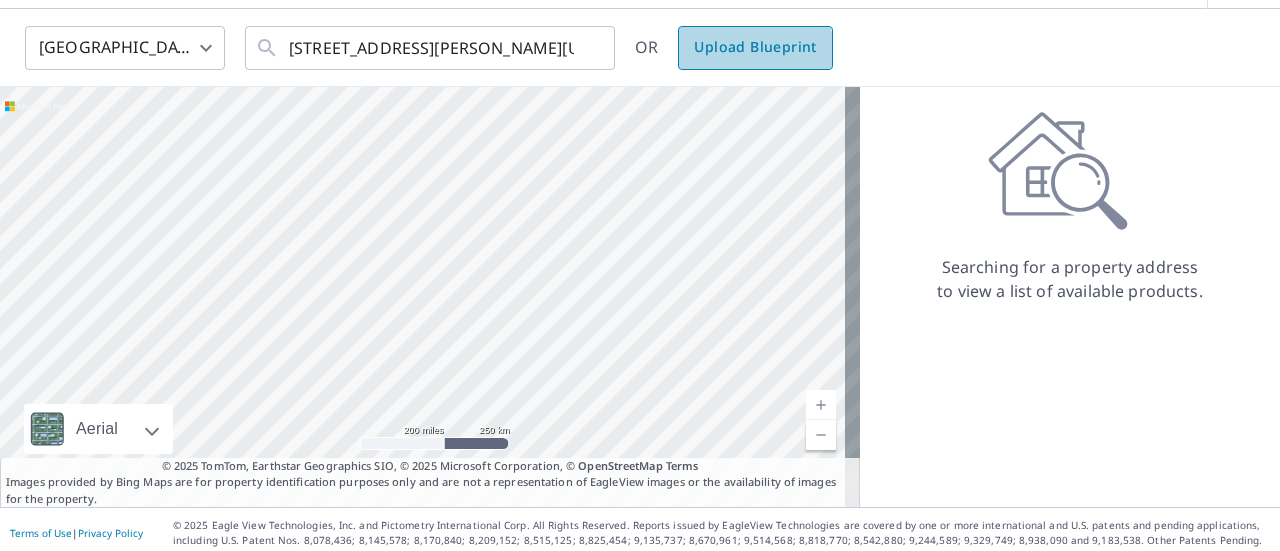 click on "Upload Blueprint" at bounding box center (755, 47) 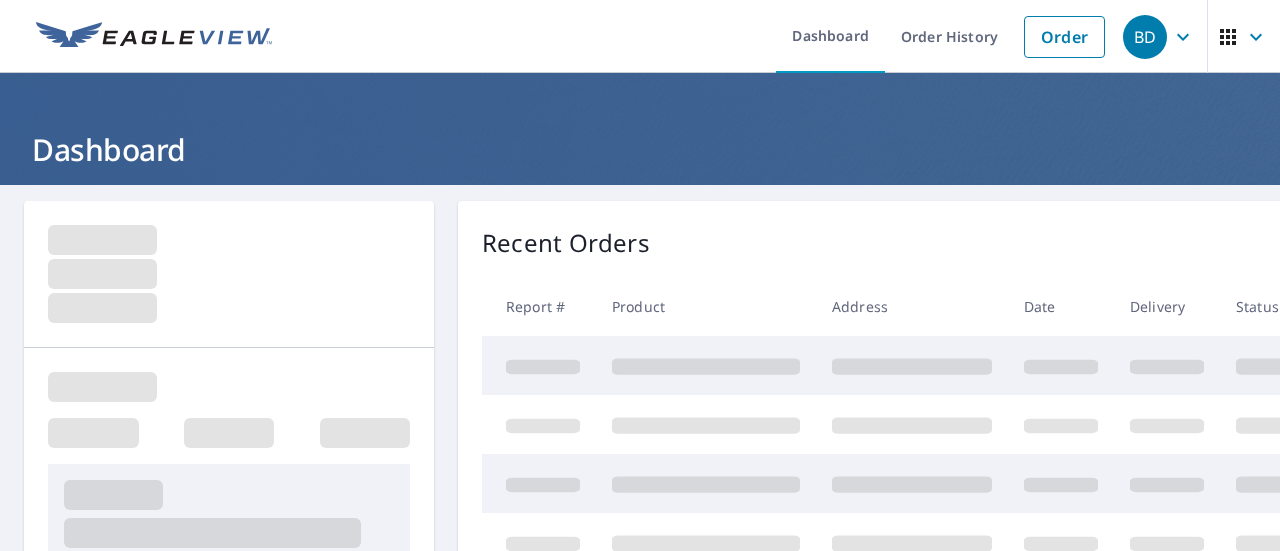 scroll, scrollTop: 0, scrollLeft: 0, axis: both 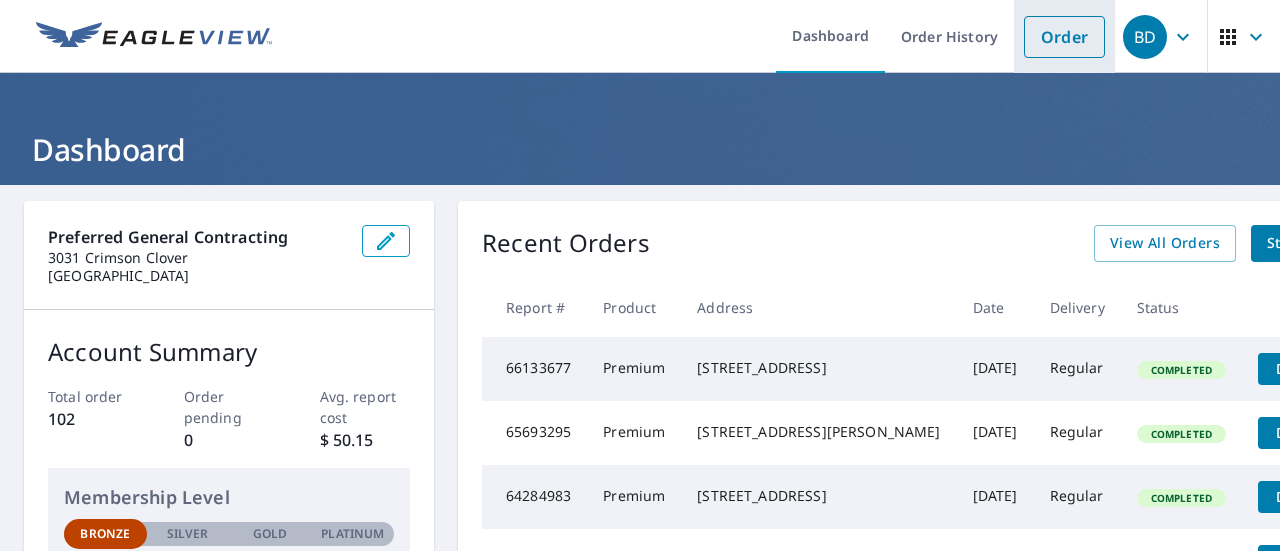 click on "Order" at bounding box center (1064, 37) 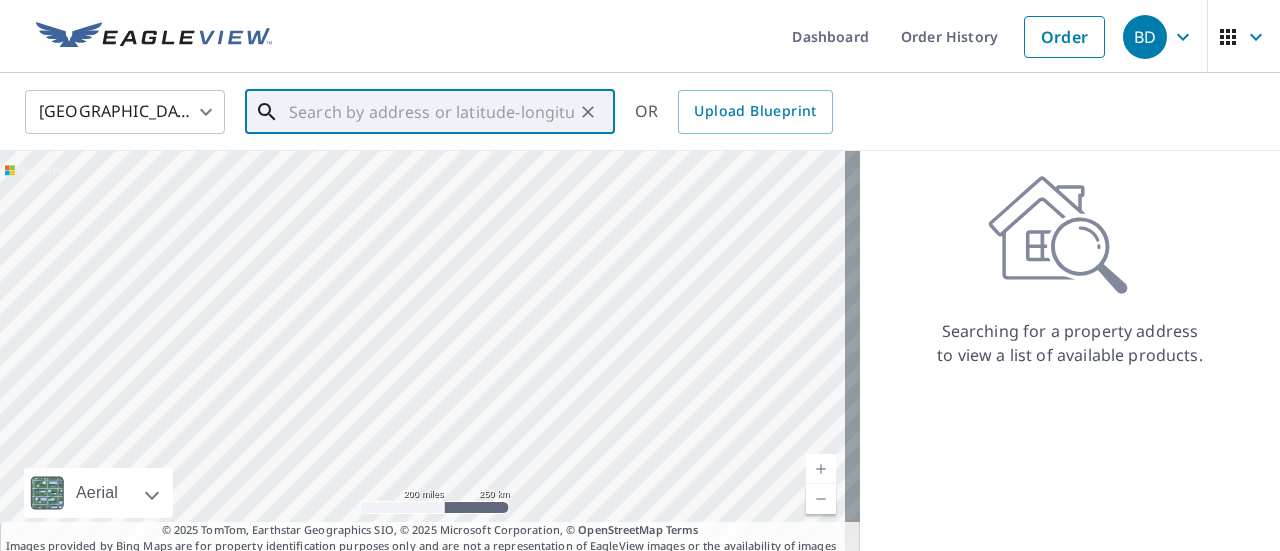 click at bounding box center [431, 112] 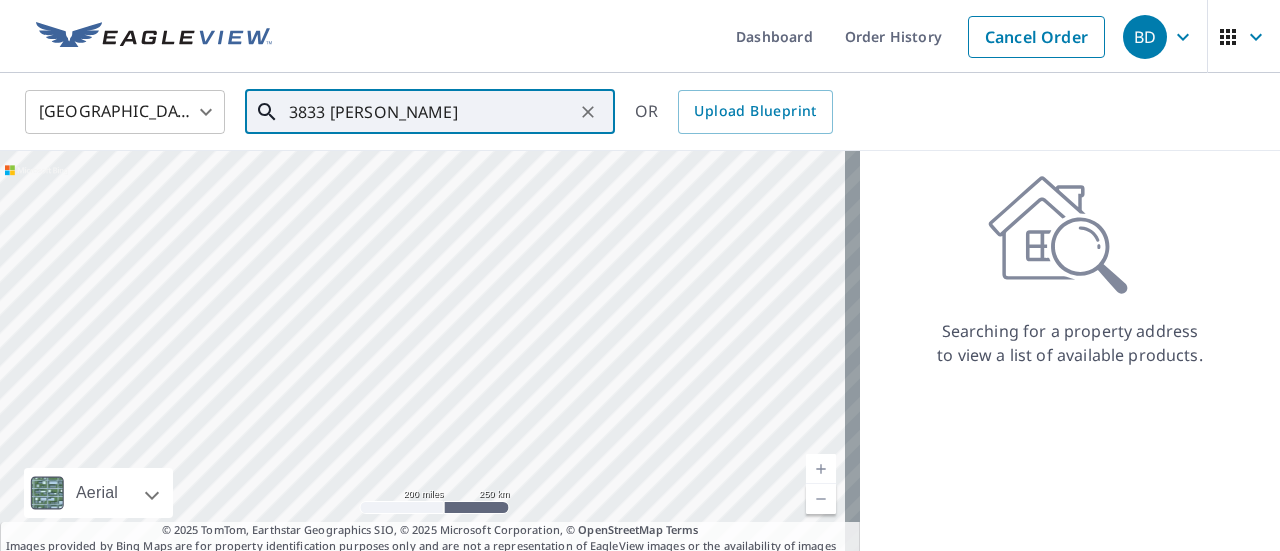 click on "3833 Wilkey" at bounding box center [431, 112] 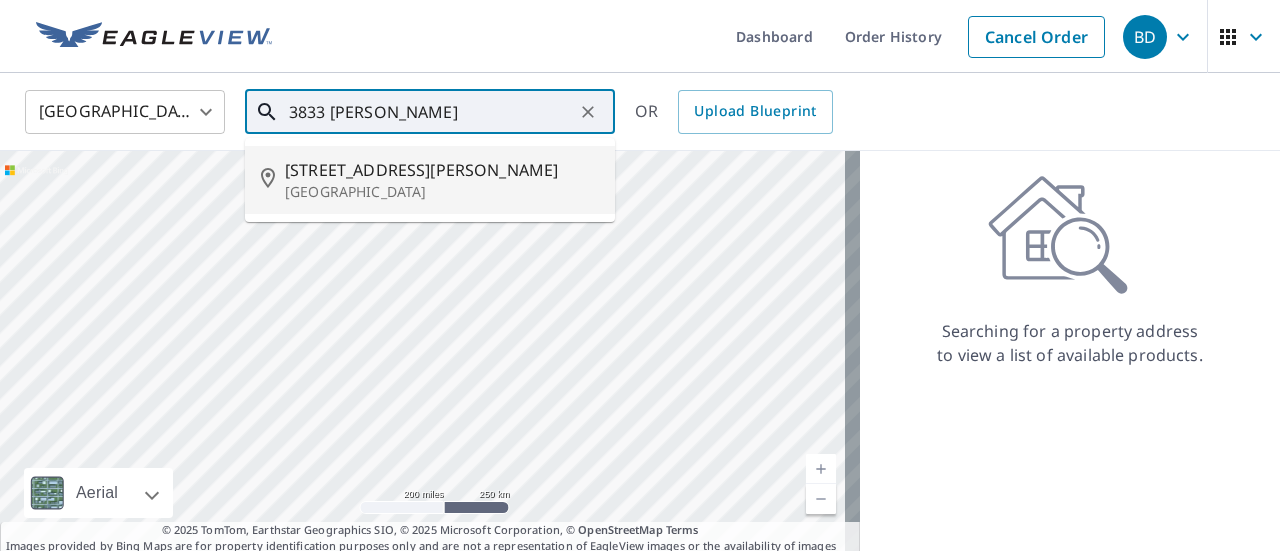 click on "3833 Wilkie Way" at bounding box center [442, 170] 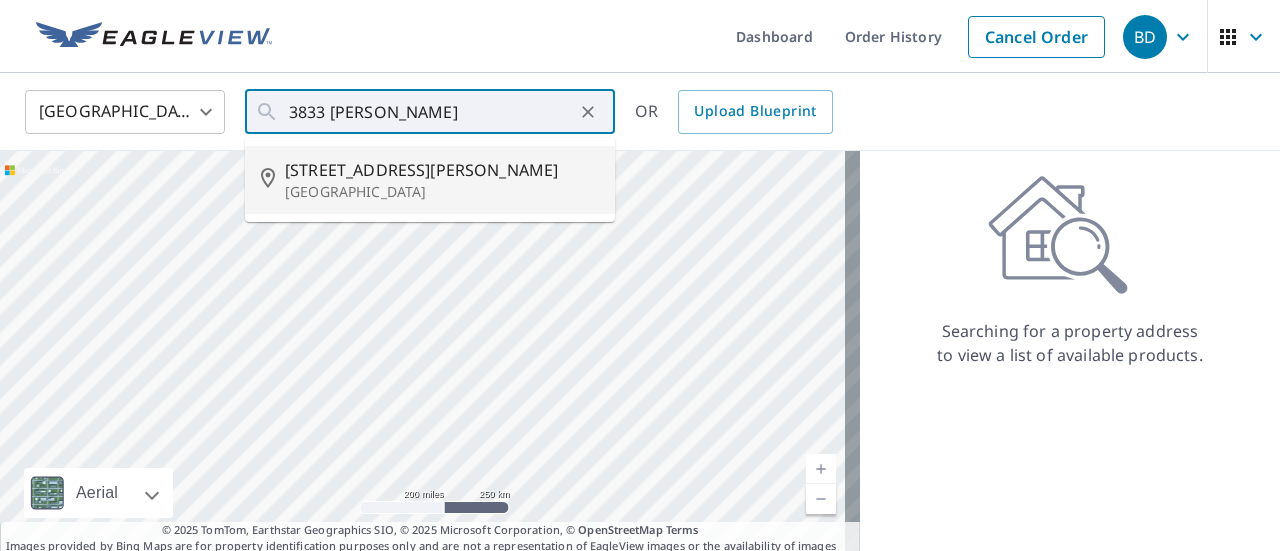 type on "3833 Wilkie Way Fort Worth, TX 76133" 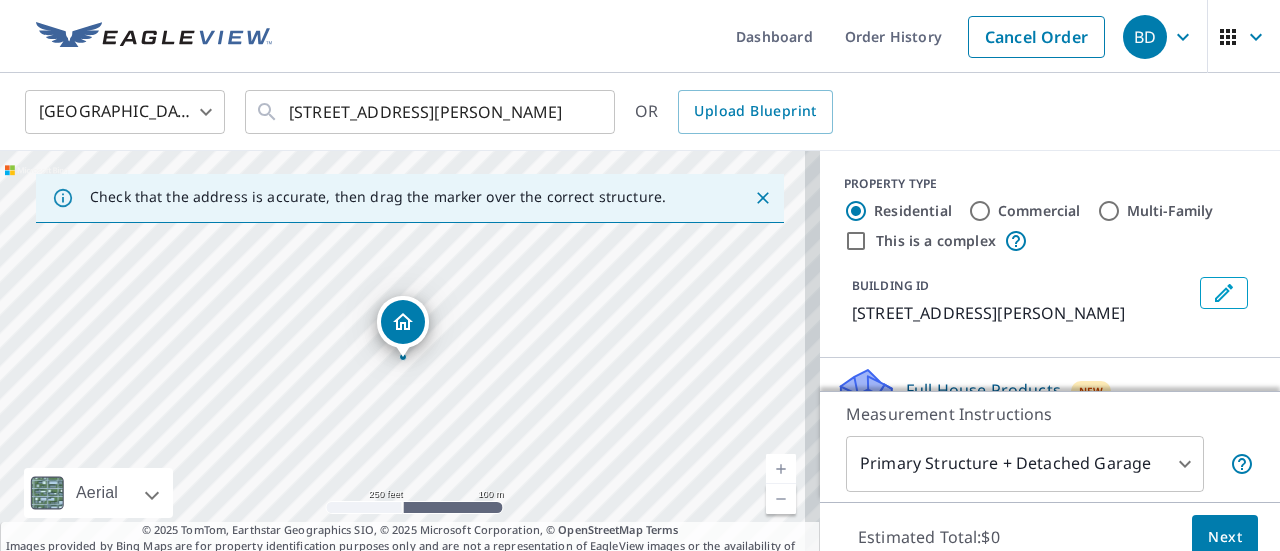 drag, startPoint x: 936, startPoint y: 135, endPoint x: 926, endPoint y: 136, distance: 10.049875 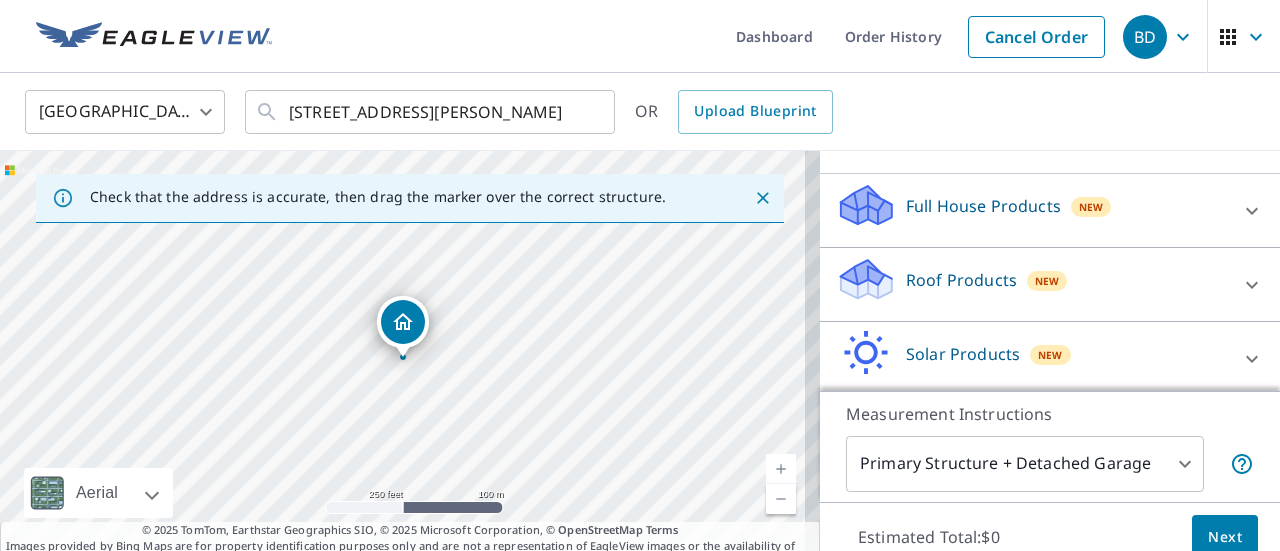 scroll, scrollTop: 161, scrollLeft: 0, axis: vertical 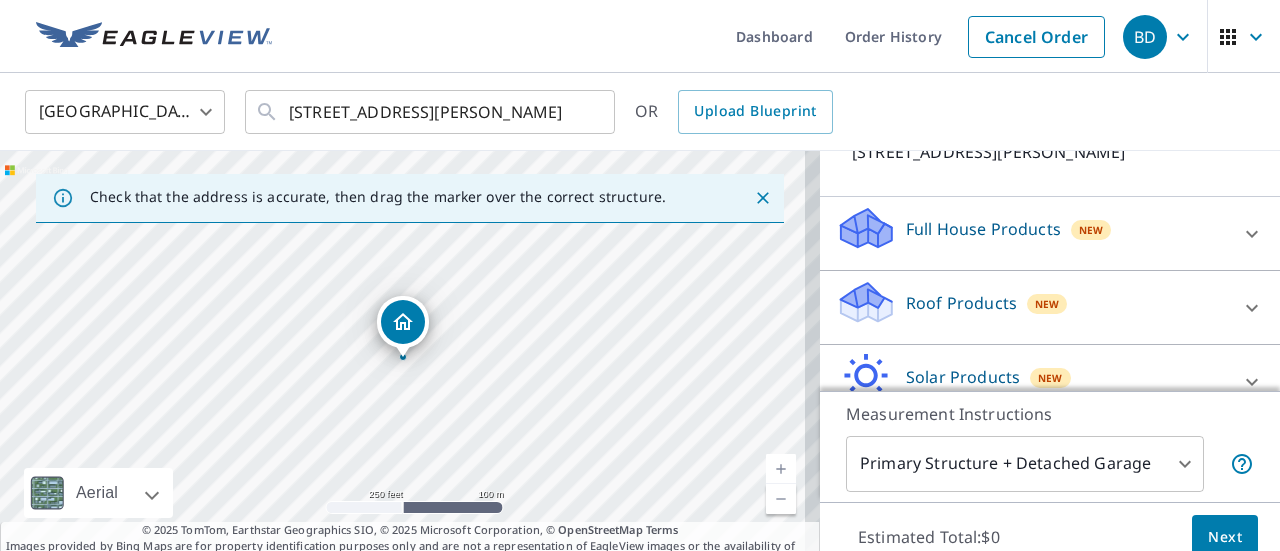 click on "Roof Products" at bounding box center [961, 303] 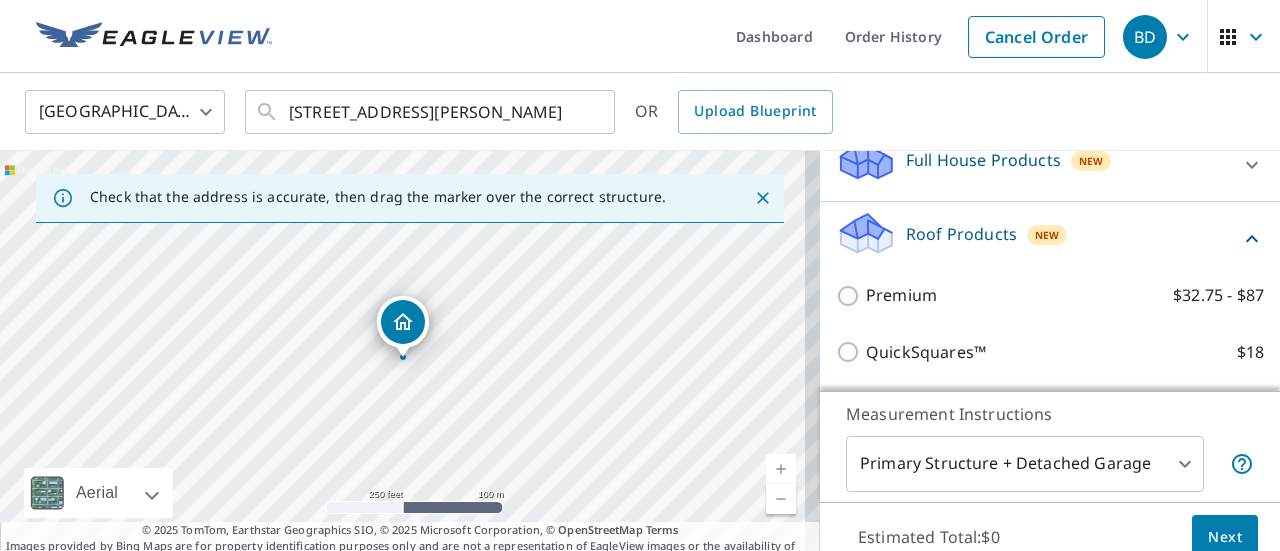 scroll, scrollTop: 261, scrollLeft: 0, axis: vertical 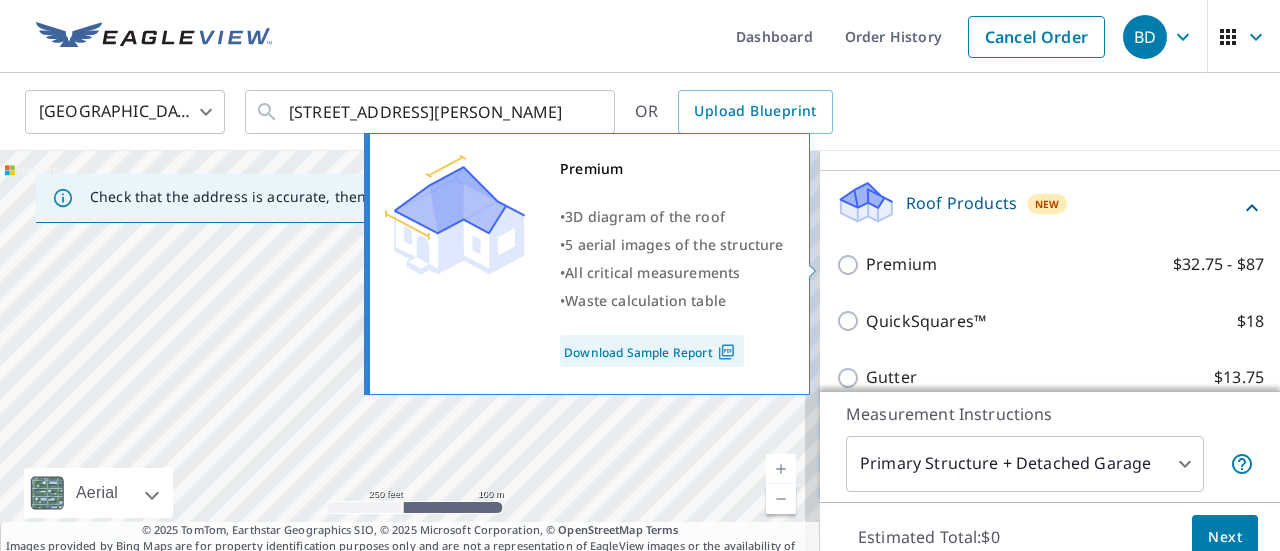 click on "Premium $32.75 - $87" at bounding box center [851, 265] 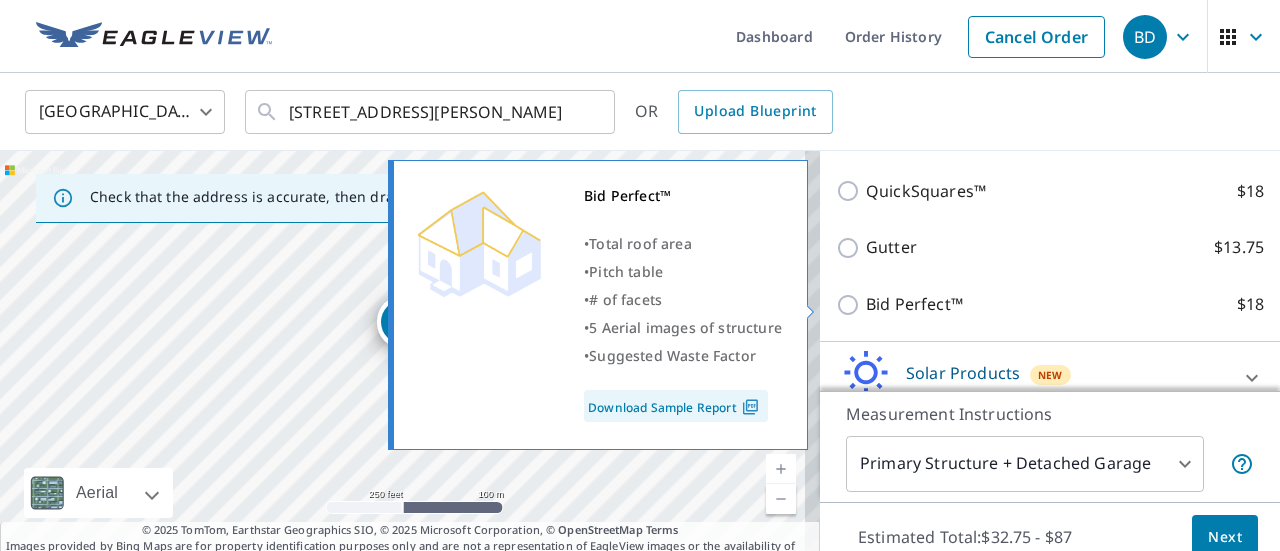 scroll, scrollTop: 554, scrollLeft: 0, axis: vertical 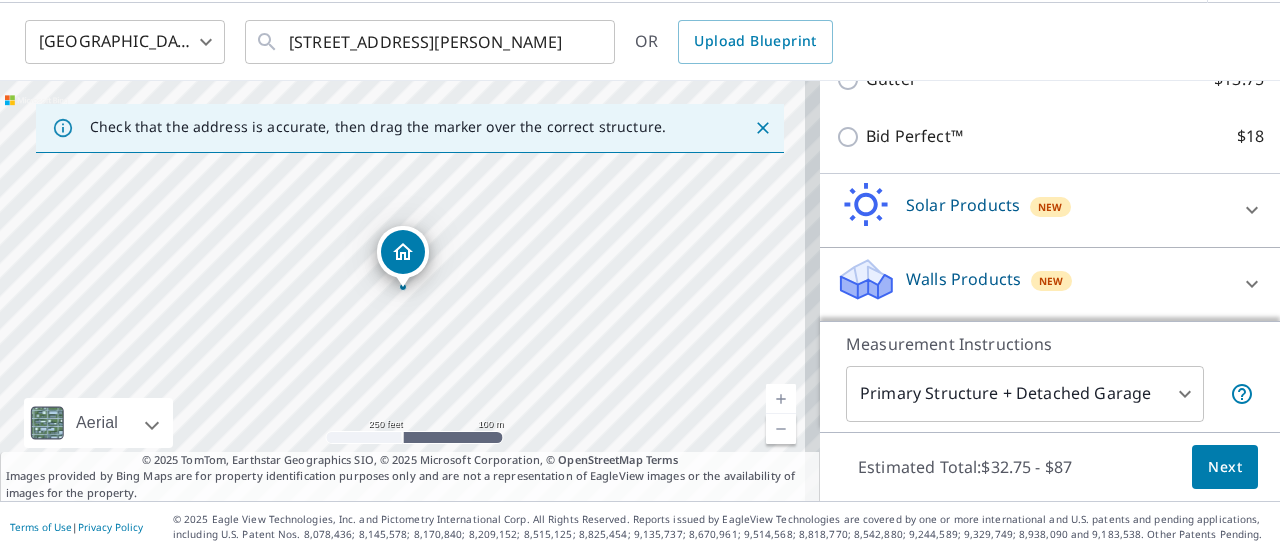click on "Next" at bounding box center (1225, 467) 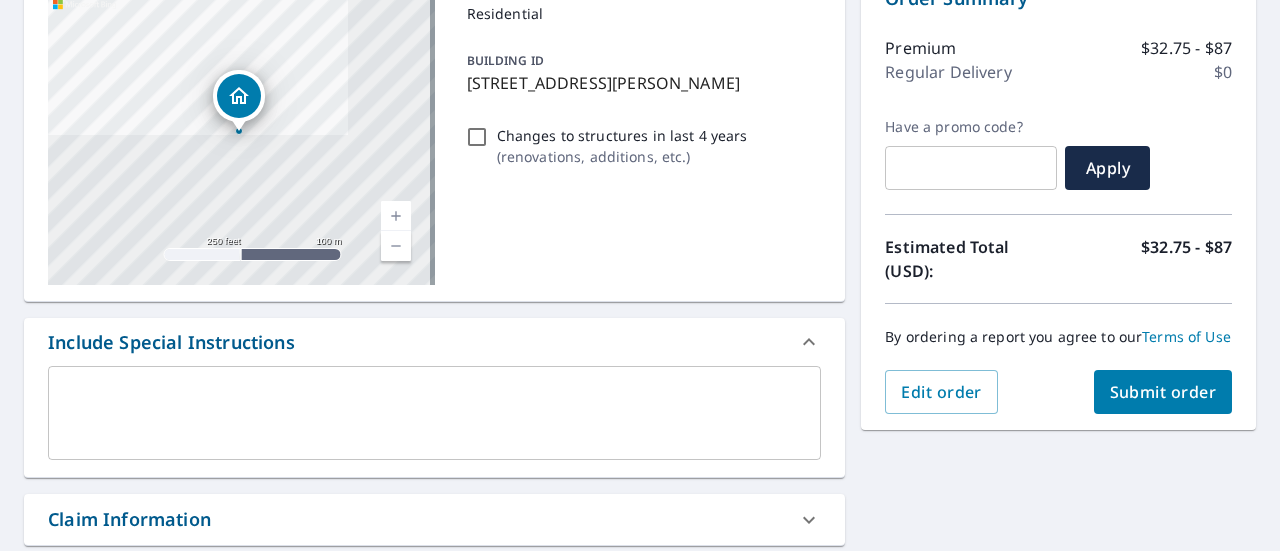 scroll, scrollTop: 228, scrollLeft: 0, axis: vertical 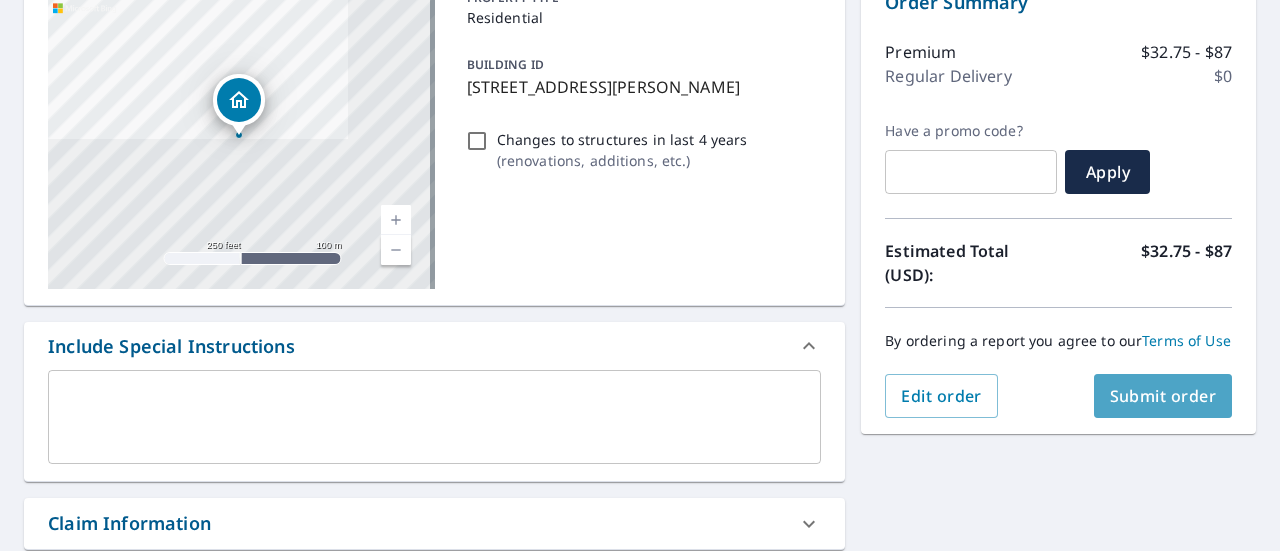 click on "Submit order" at bounding box center [1163, 396] 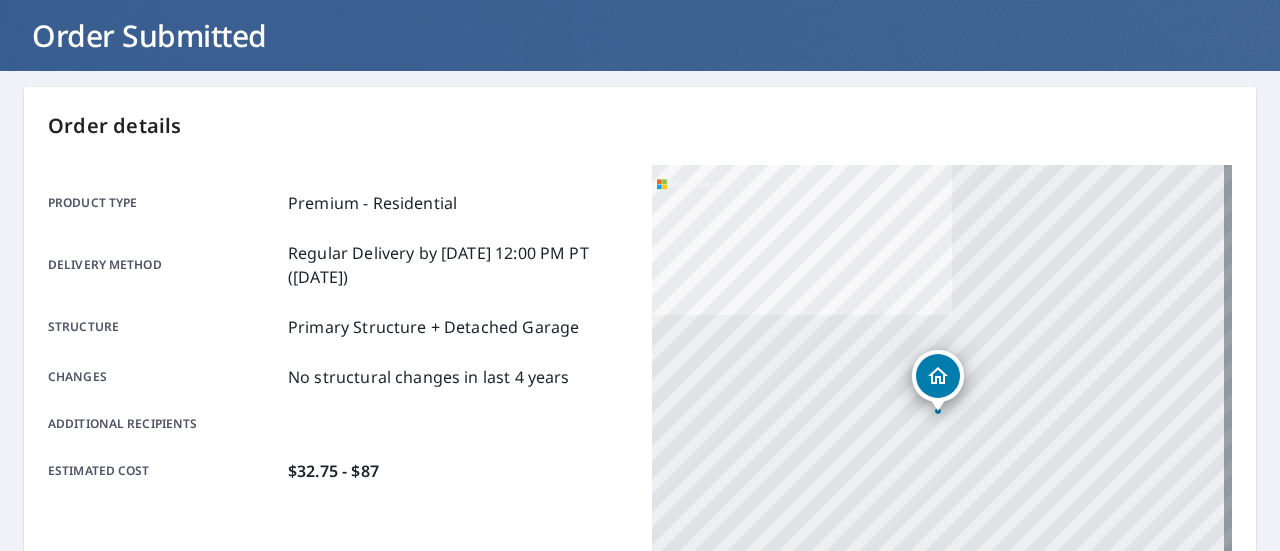 scroll, scrollTop: 142, scrollLeft: 0, axis: vertical 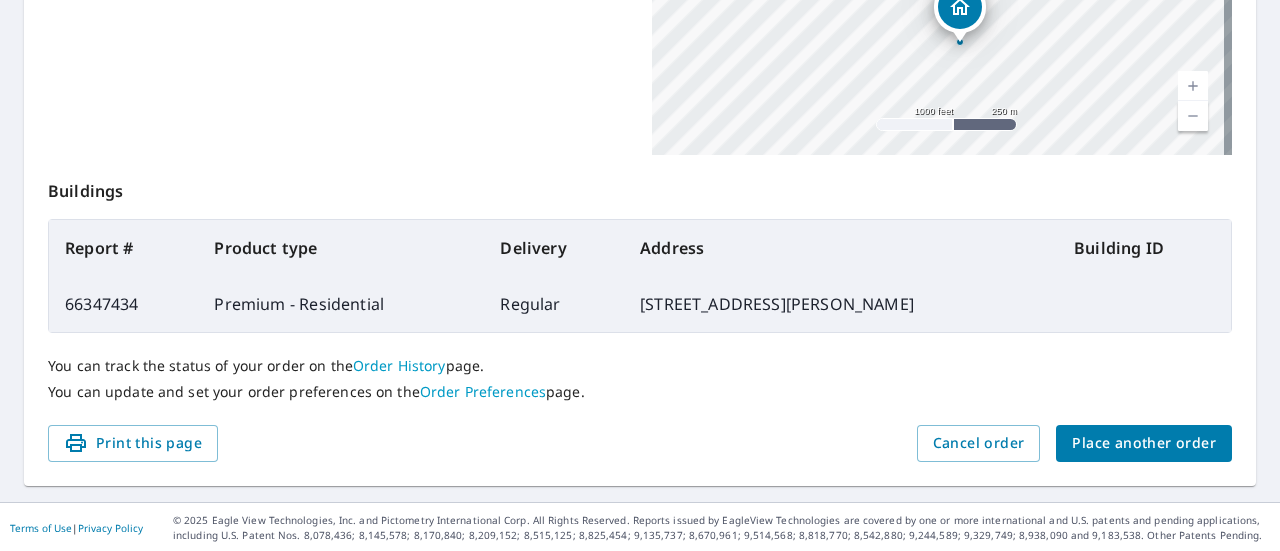 click on "Place another order" at bounding box center [1144, 443] 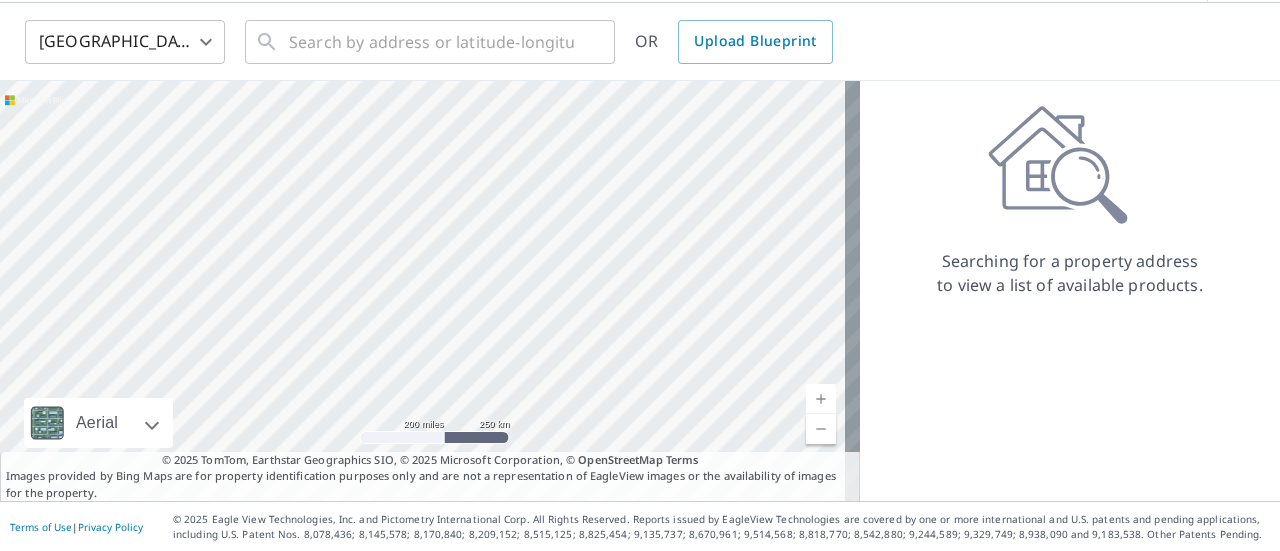 scroll, scrollTop: 0, scrollLeft: 0, axis: both 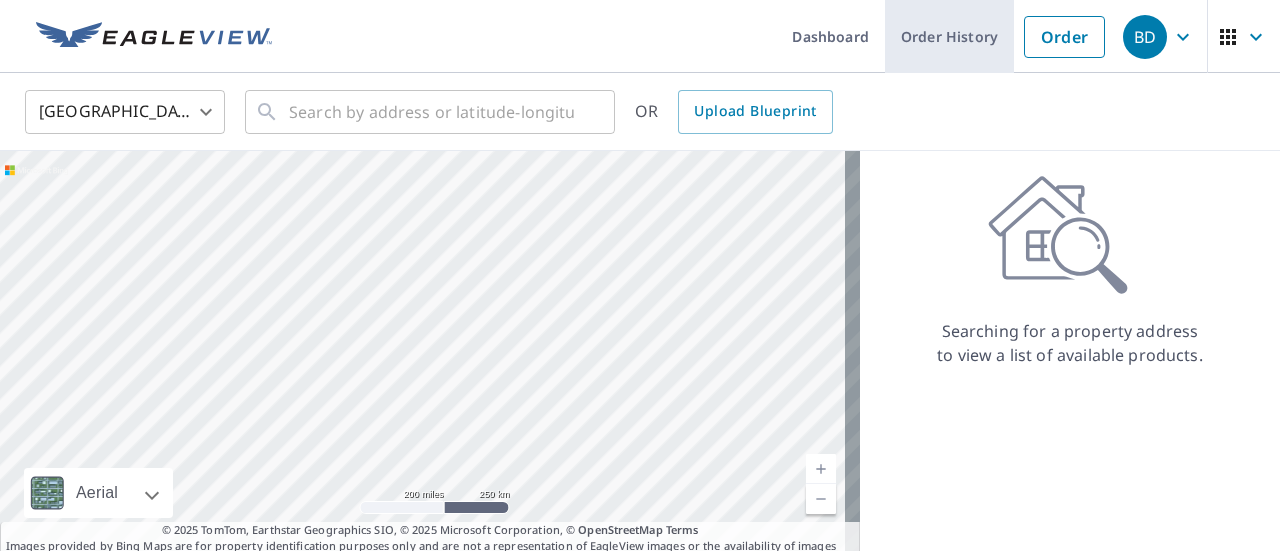click on "Order History" at bounding box center [949, 36] 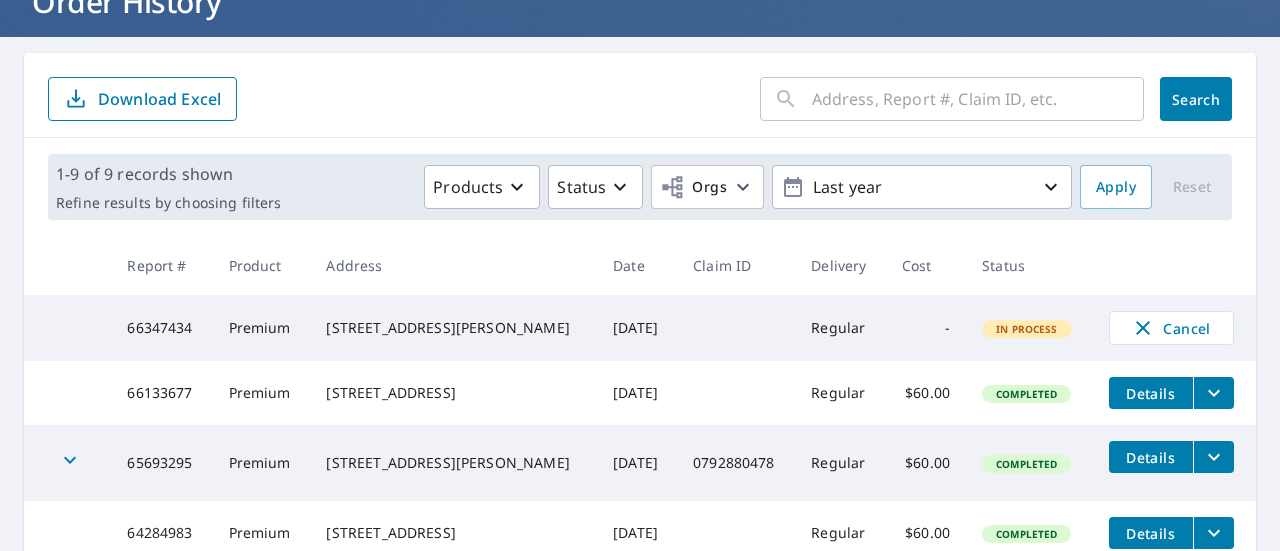 scroll, scrollTop: 142, scrollLeft: 0, axis: vertical 